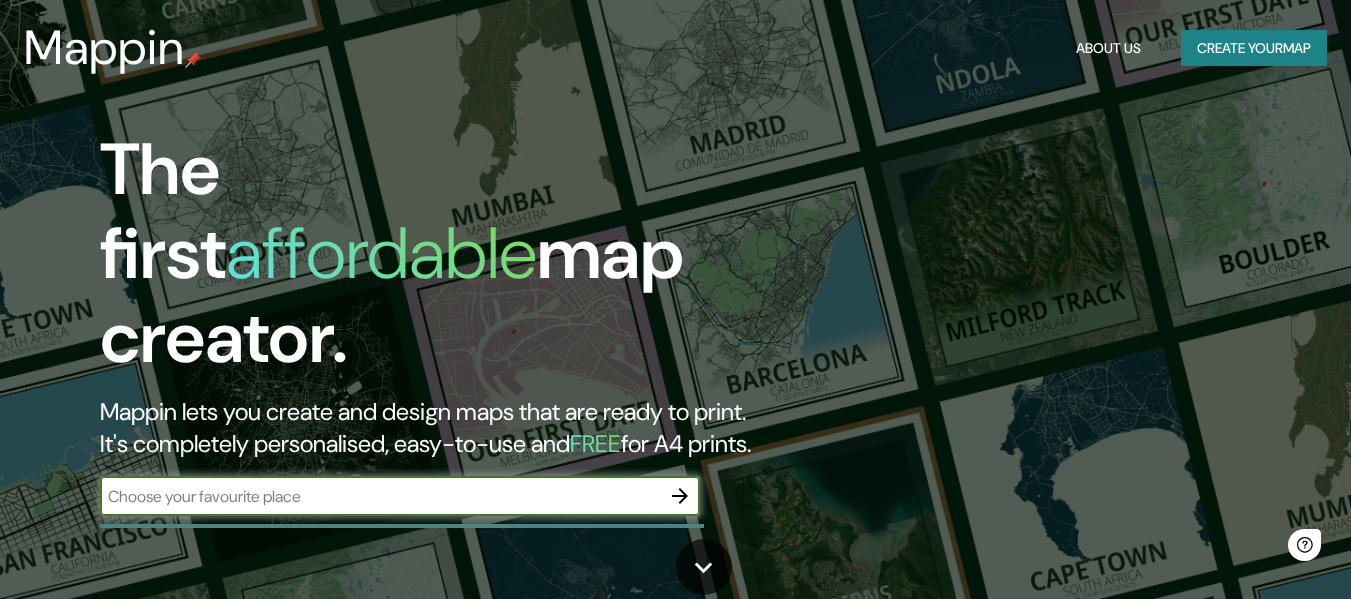 scroll, scrollTop: 0, scrollLeft: 0, axis: both 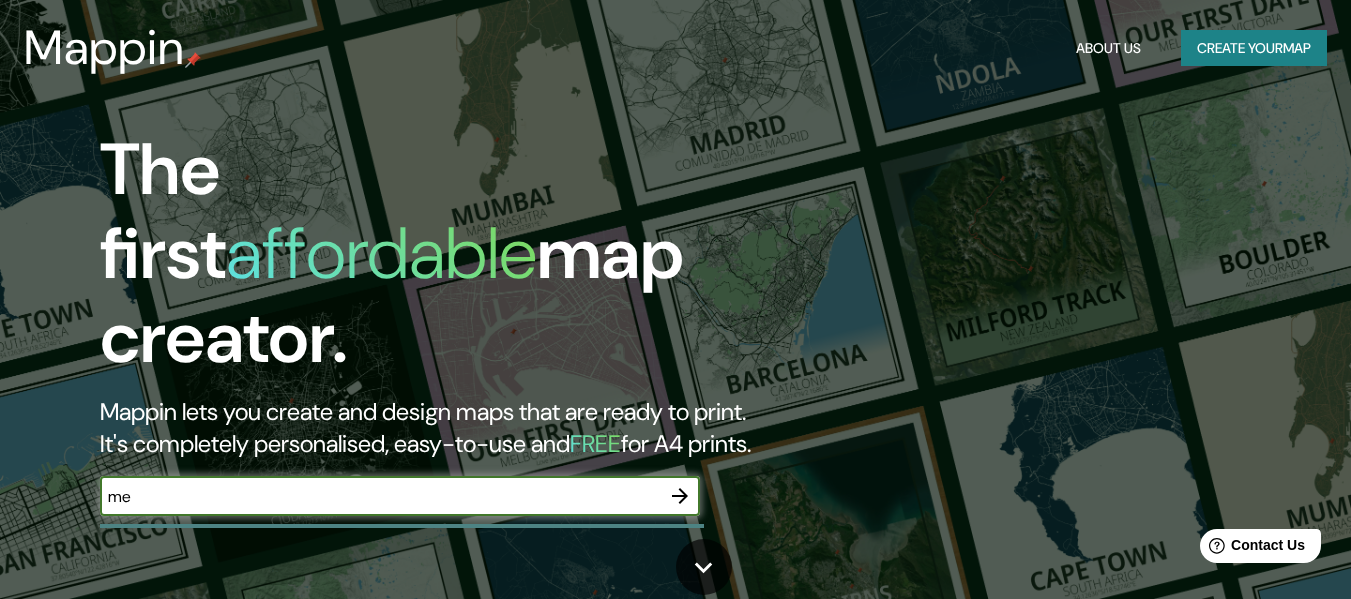 type on "[CITY] [COUNTRY]" 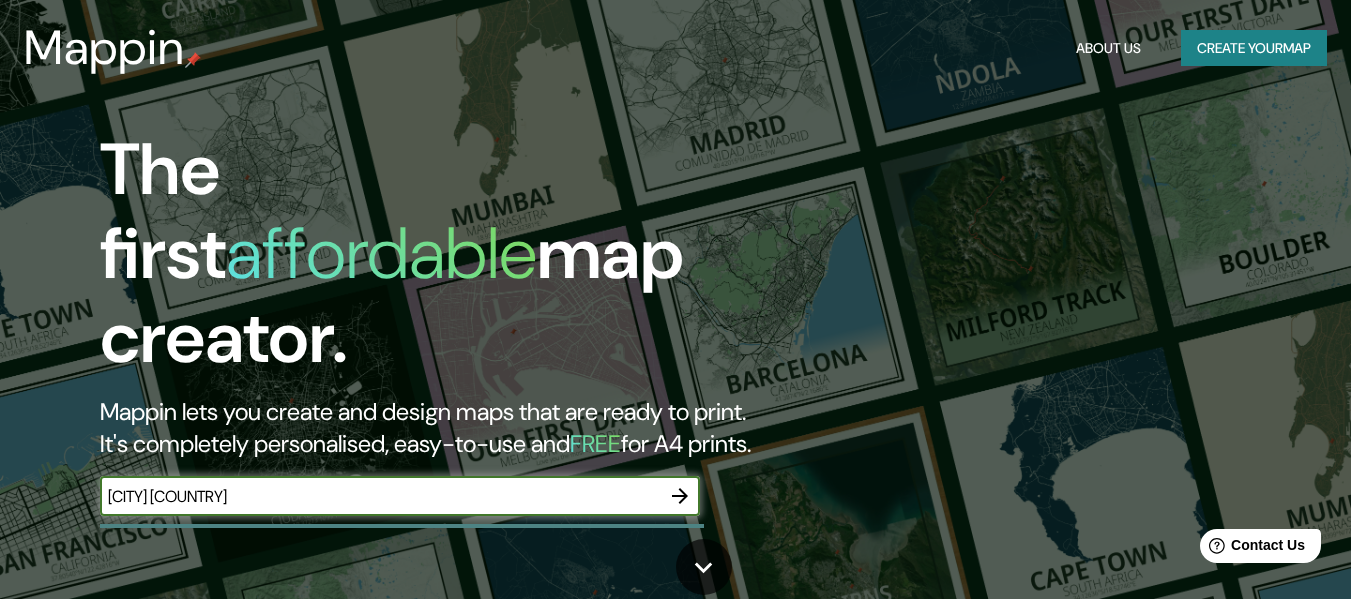 click on "Create your   map" at bounding box center (1254, 48) 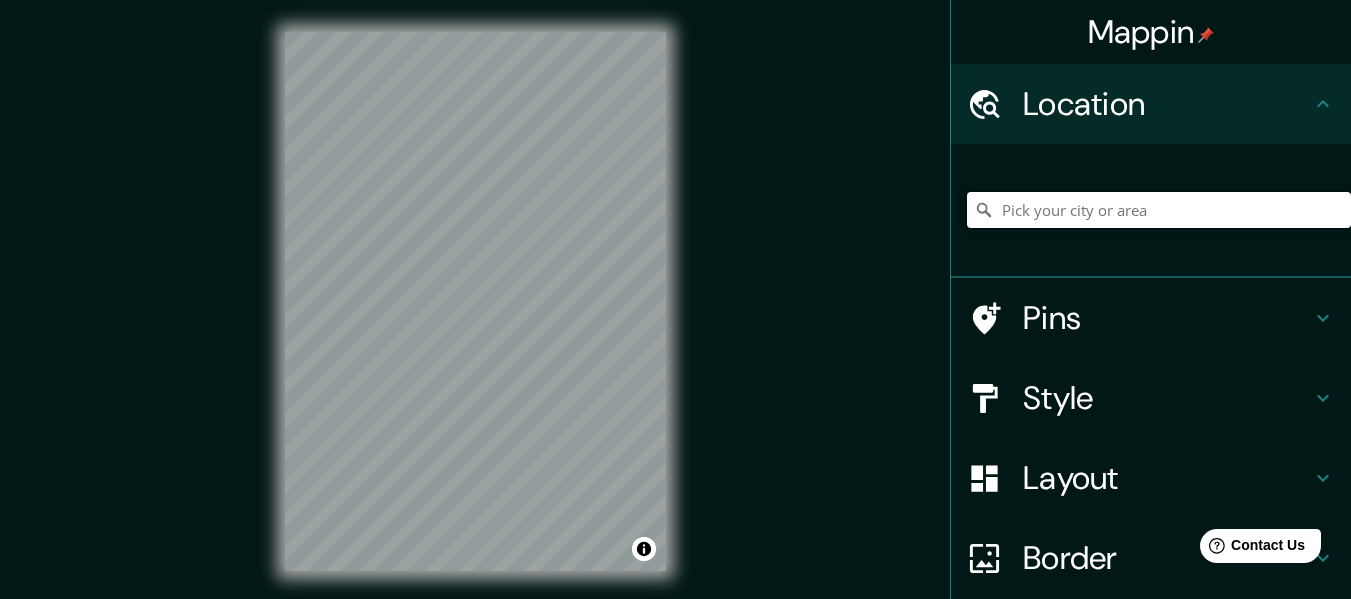 click at bounding box center (1159, 210) 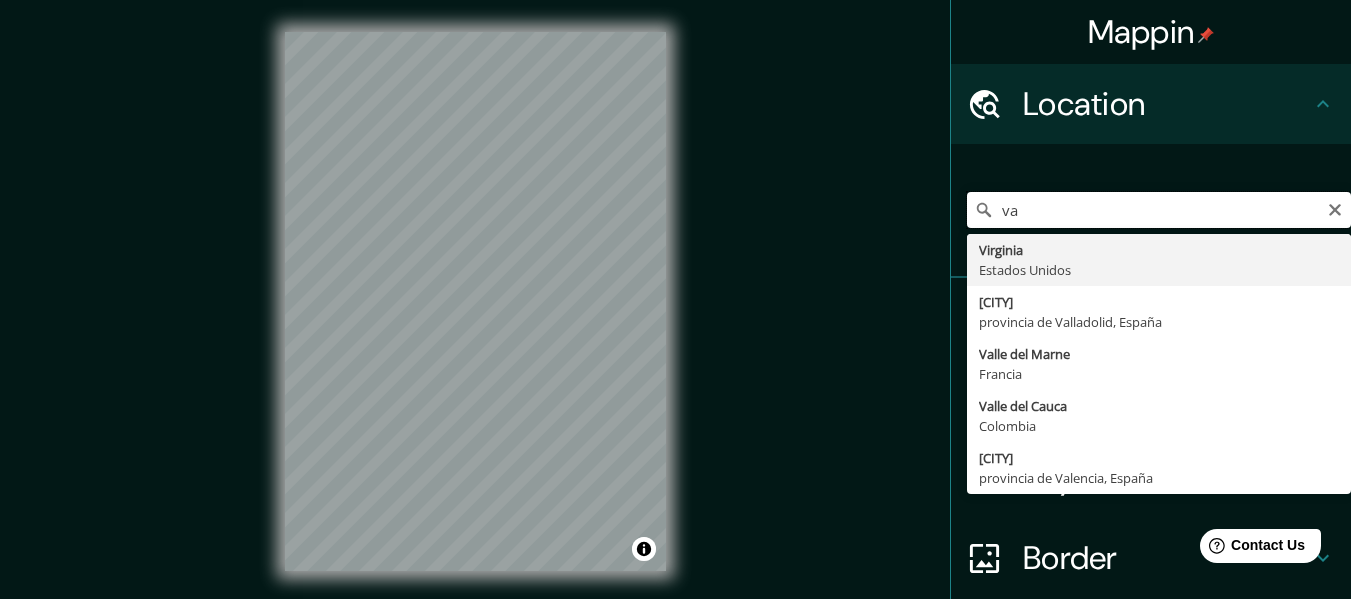 type on "v" 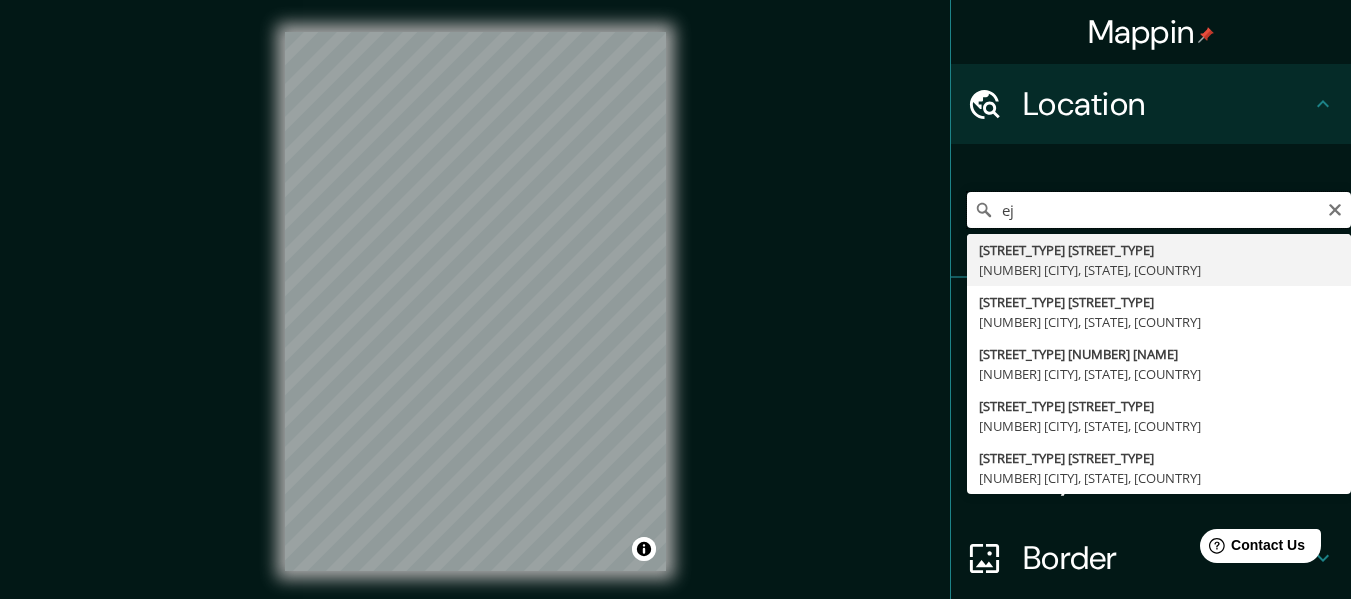 type on "e" 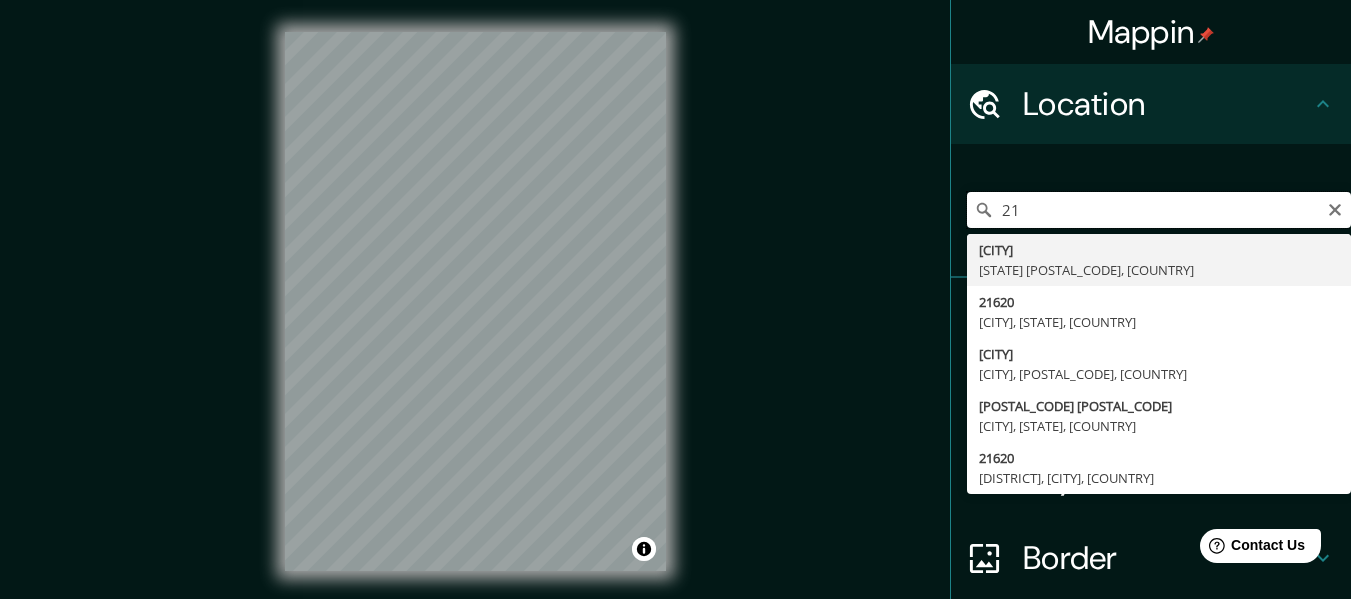 type on "2" 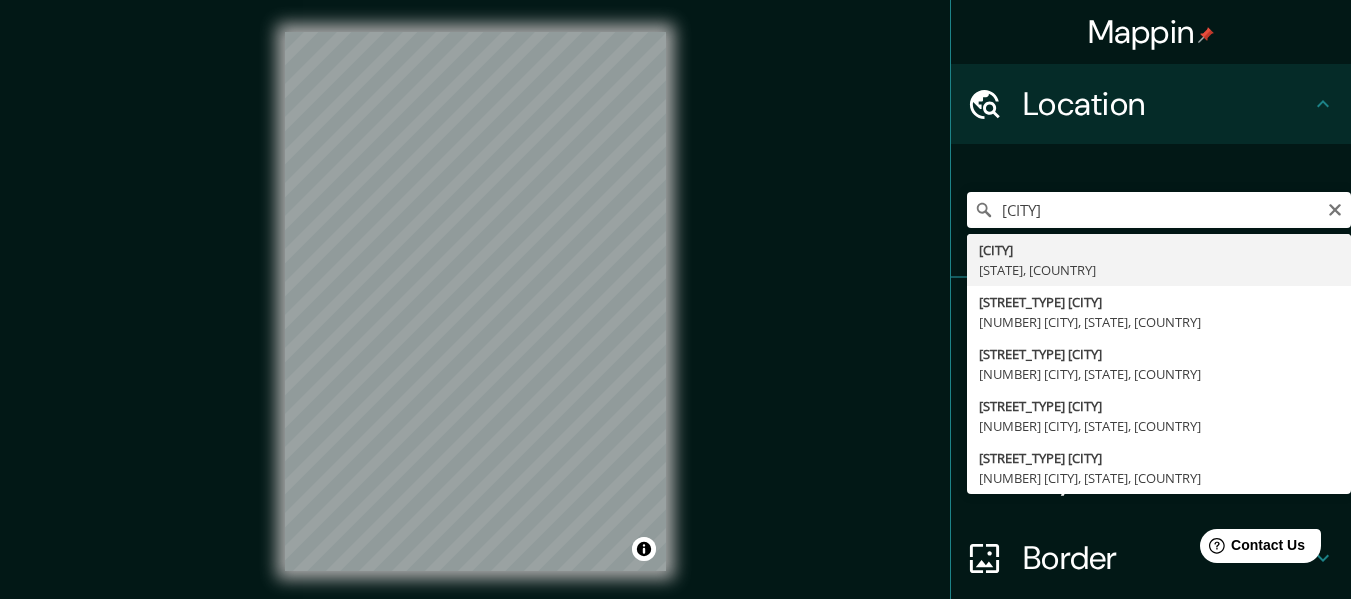 type on "[CITY], [STATE], [COUNTRY]" 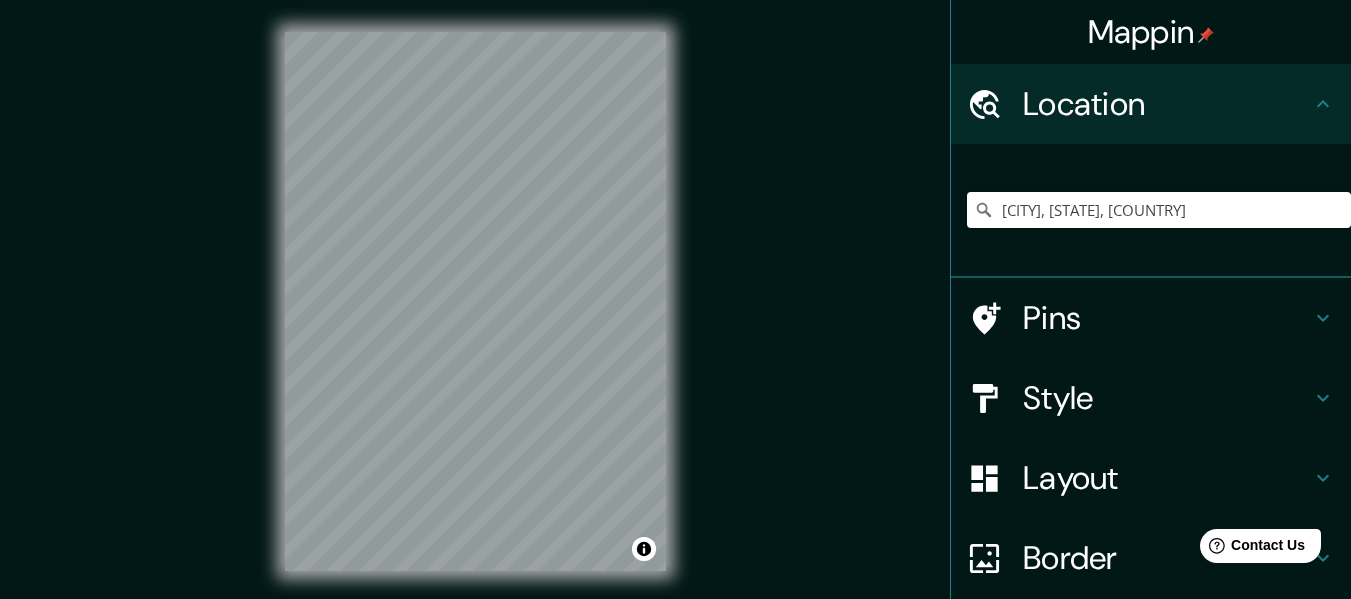 click on "Mappin Location [CITY], [STATE], [COUNTRY] Pins Style Layout Border Choose a border.  Hint : you can make layers of the frame opaque to create some cool effects. None Simple Transparent Fancy Size A4 single Zoom level too high - zoom in more Create your map © Mapbox   © OpenStreetMap   Improve this map Any problems, suggestions, or concerns please email    help@mappin.pro . . ." at bounding box center (675, 317) 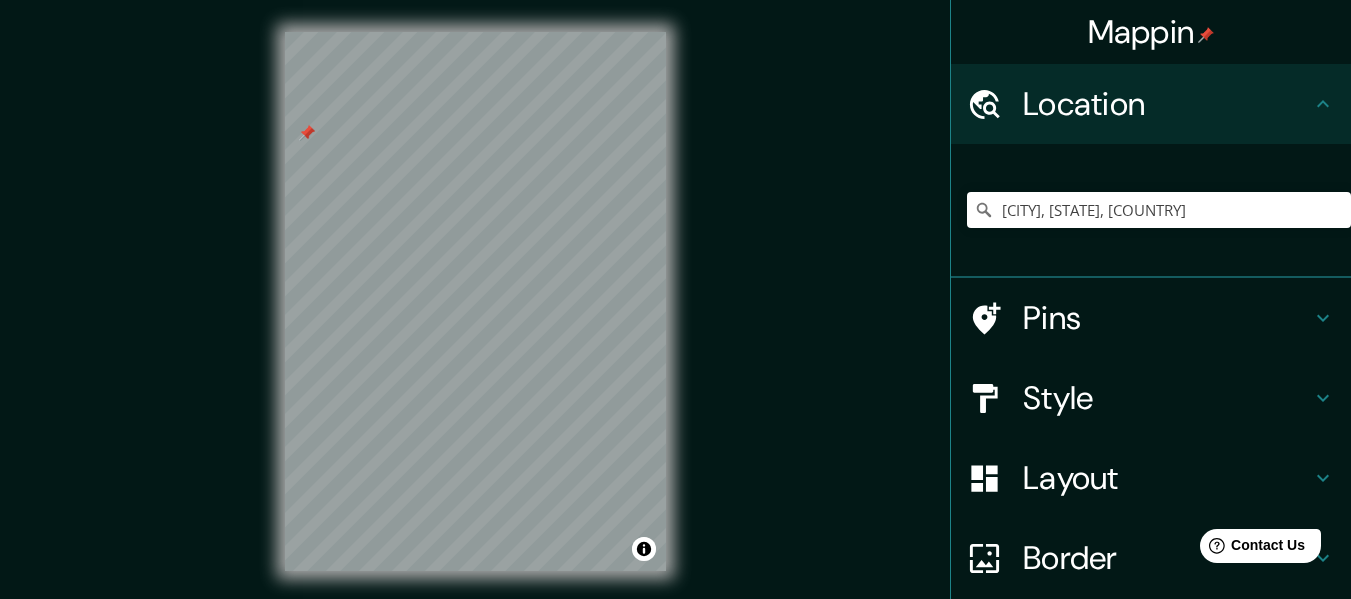 click on "© Mapbox   © OpenStreetMap   Improve this map" at bounding box center [475, 301] 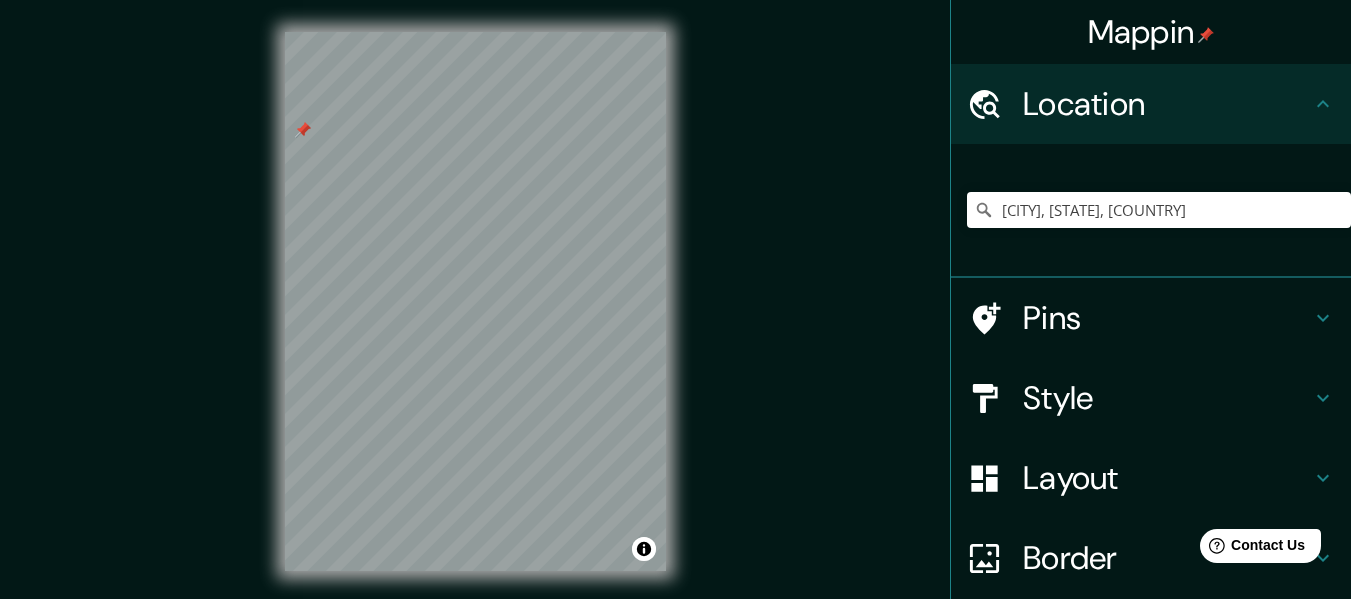 click on "Mappin Location [STREET], [NUMBER] [CITY], [STATE], [COUNTRY] [STREET] [NUMBER] [CITY], [STATE], [COUNTRY] [STREET] [STATE] [NUMBER] [CITY], [STATE], [COUNTRY] [STREET_TYPE] [STATE] [NUMBER] [CITY], [STATE], [COUNTRY] Pins Style Layout Border Choose a border.  Hint : you can make layers of the frame opaque to create some cool effects. None Simple Transparent Fancy Size A4 single Create your map © Mapbox   © OpenStreetMap   Improve this map Any problems, suggestions, or concerns please email    help@mappin.pro . . ." at bounding box center (675, 317) 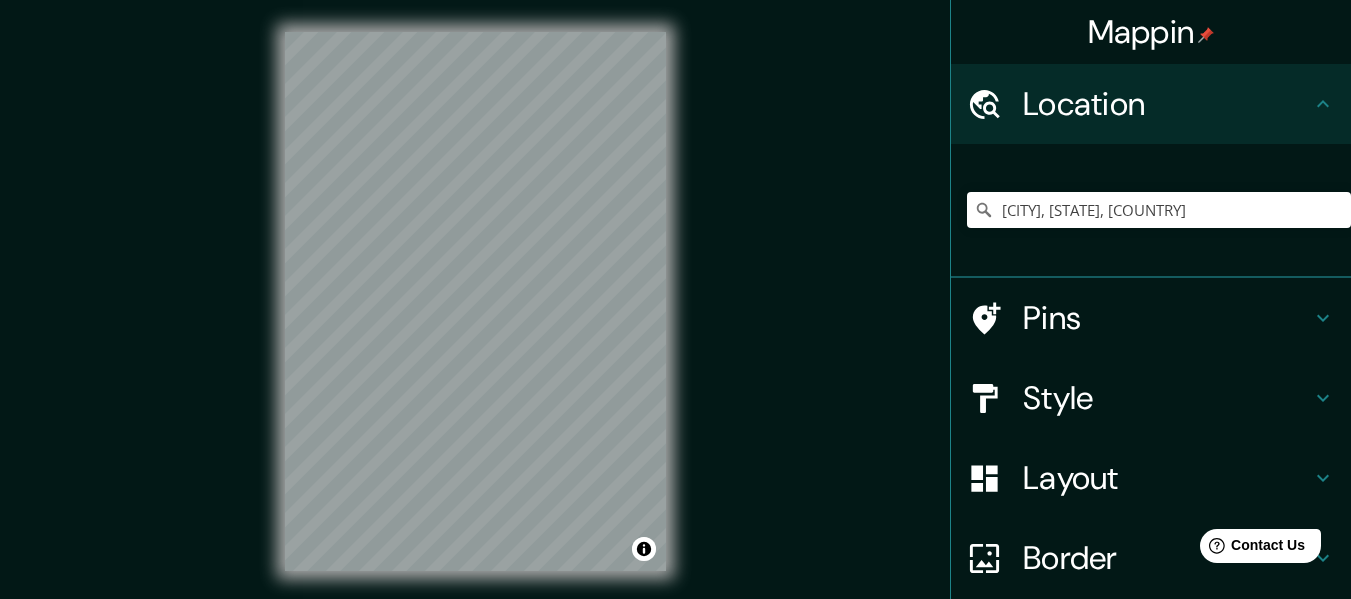 click on "Mappin Location [STREET], [NUMBER] [CITY], [STATE], [COUNTRY] [STREET] [NUMBER] [CITY], [STATE], [COUNTRY] [STREET] [STATE] [NUMBER] [CITY], [STATE], [COUNTRY] [STREET_TYPE] [STATE] [NUMBER] [CITY], [STATE], [COUNTRY] Pins Style Layout Border Choose a border.  Hint : you can make layers of the frame opaque to create some cool effects. None Simple Transparent Fancy Size A4 single Create your map © Mapbox   © OpenStreetMap   Improve this map Any problems, suggestions, or concerns please email    help@mappin.pro . . ." at bounding box center (675, 317) 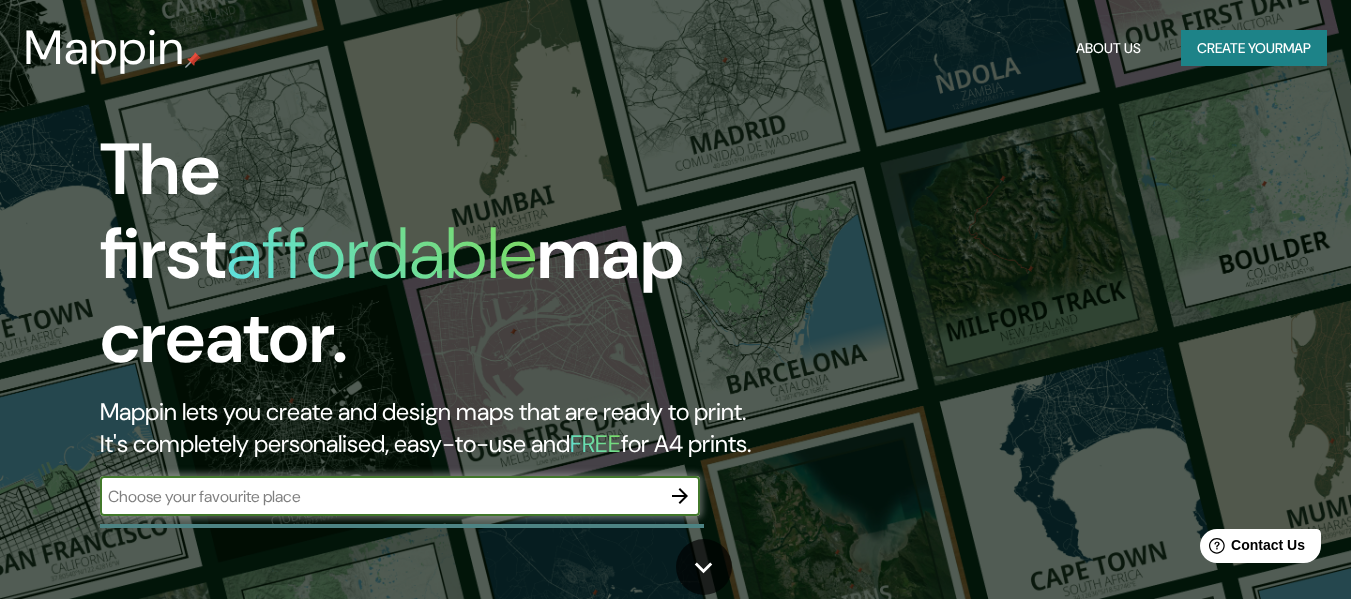 click at bounding box center (380, 496) 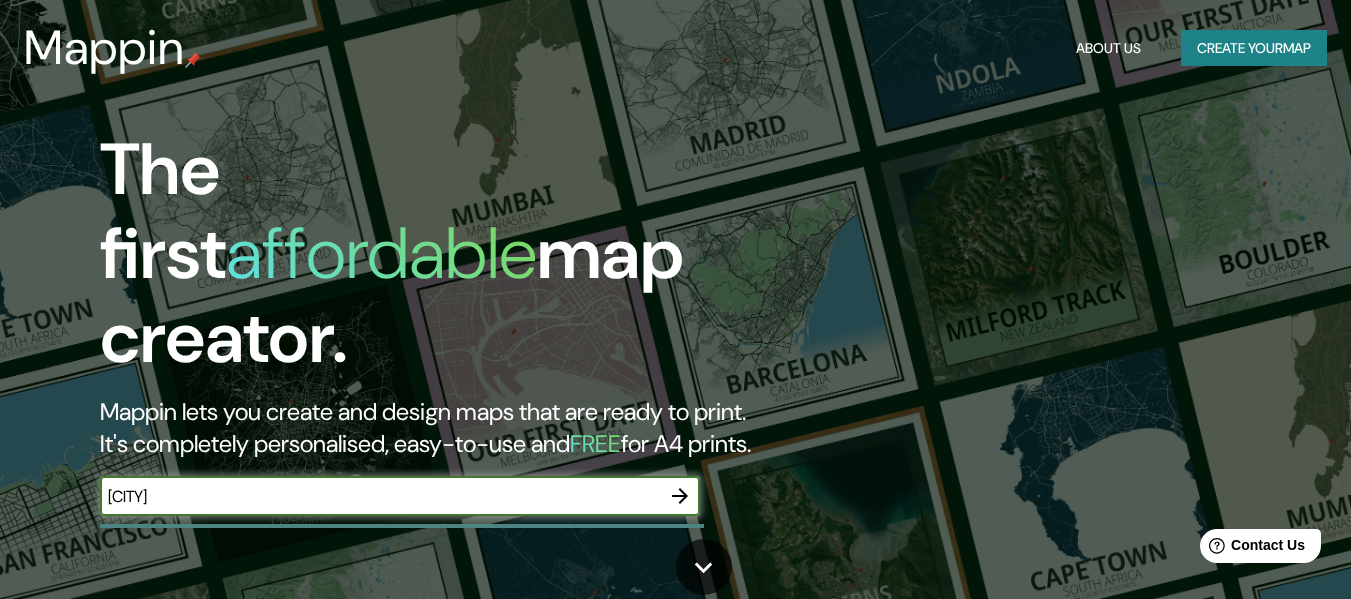 type on "[CITY]" 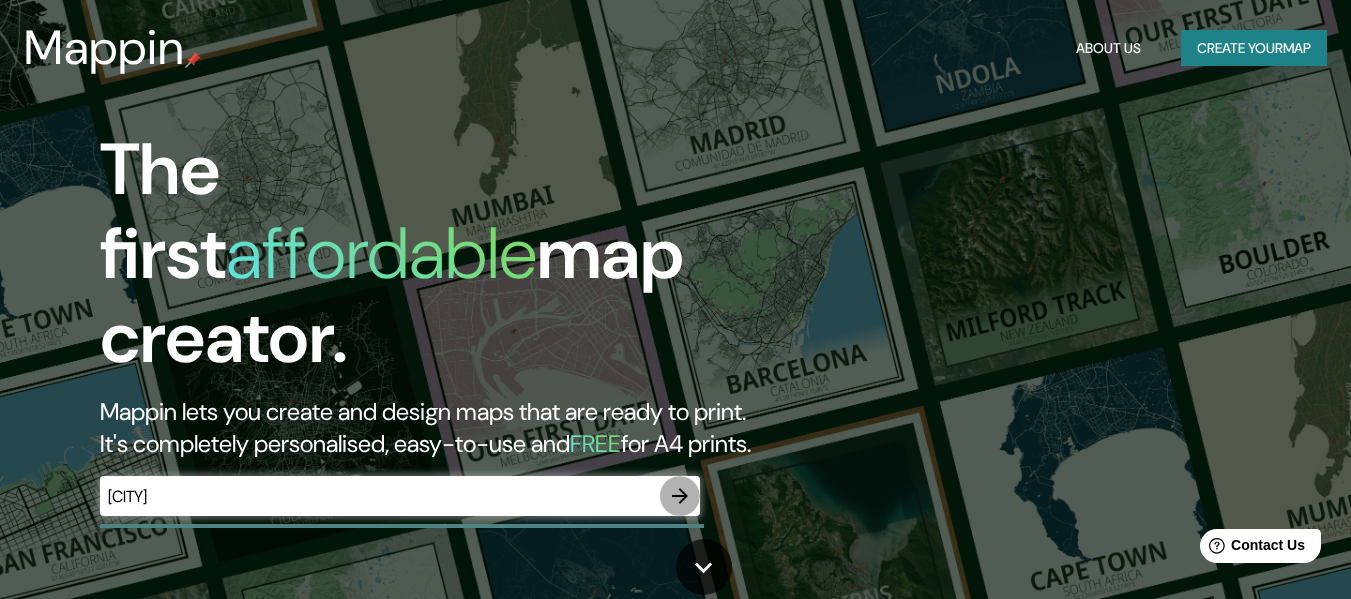 click 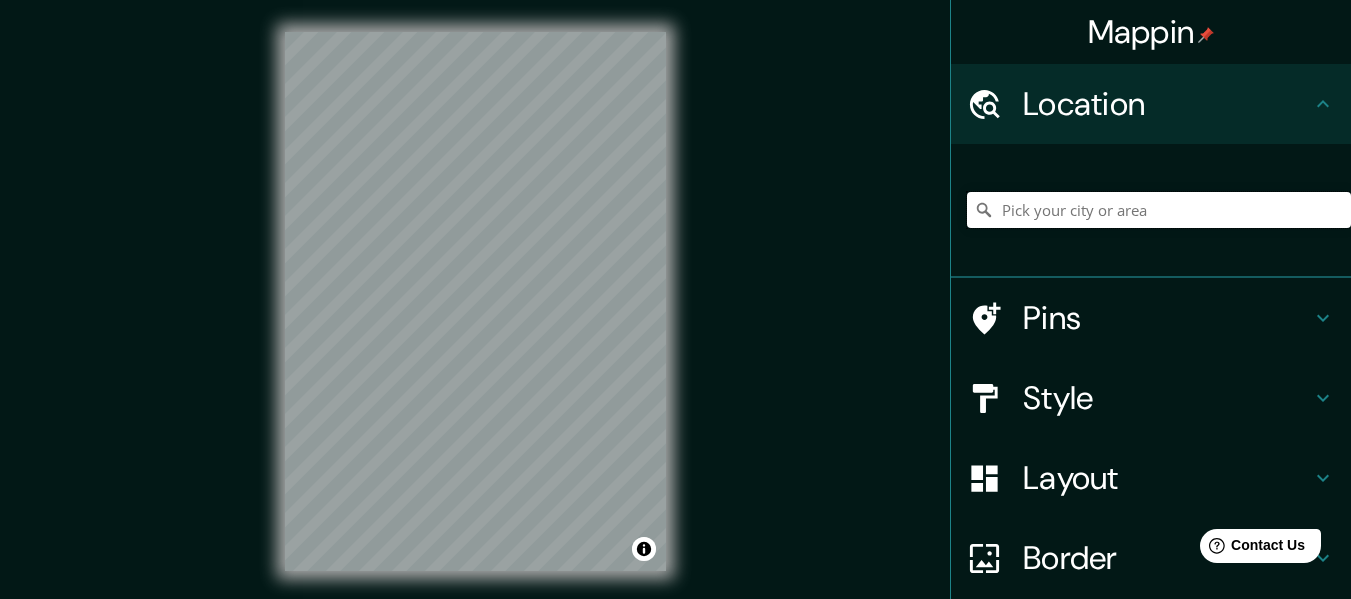 click at bounding box center [1159, 210] 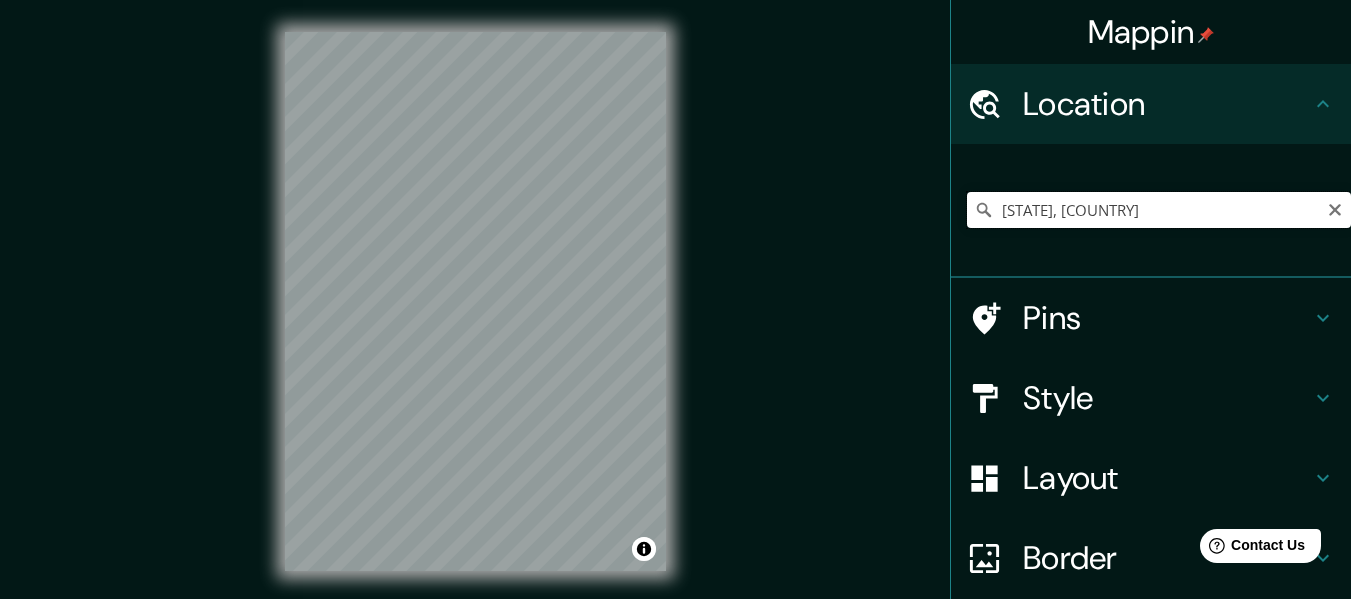 click on "[STATE], [COUNTRY]" at bounding box center [1159, 210] 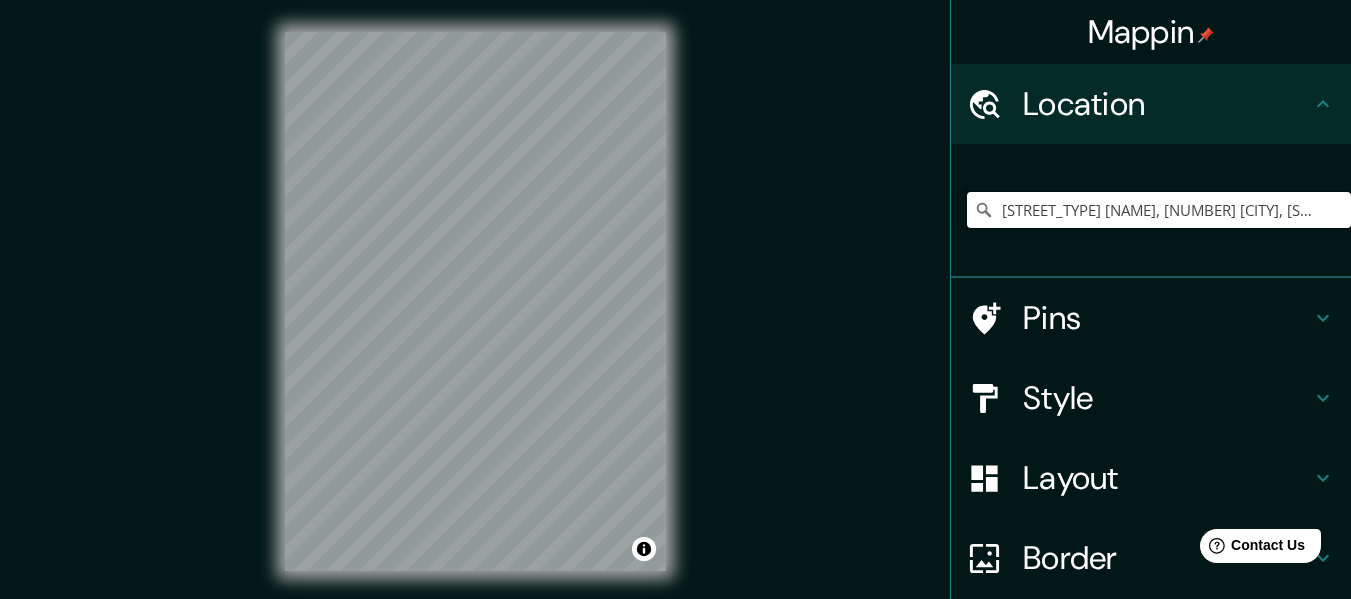 type on "[STREET_TYPE] [NAME], [NUMBER] [CITY], [STATE], [COUNTRY]" 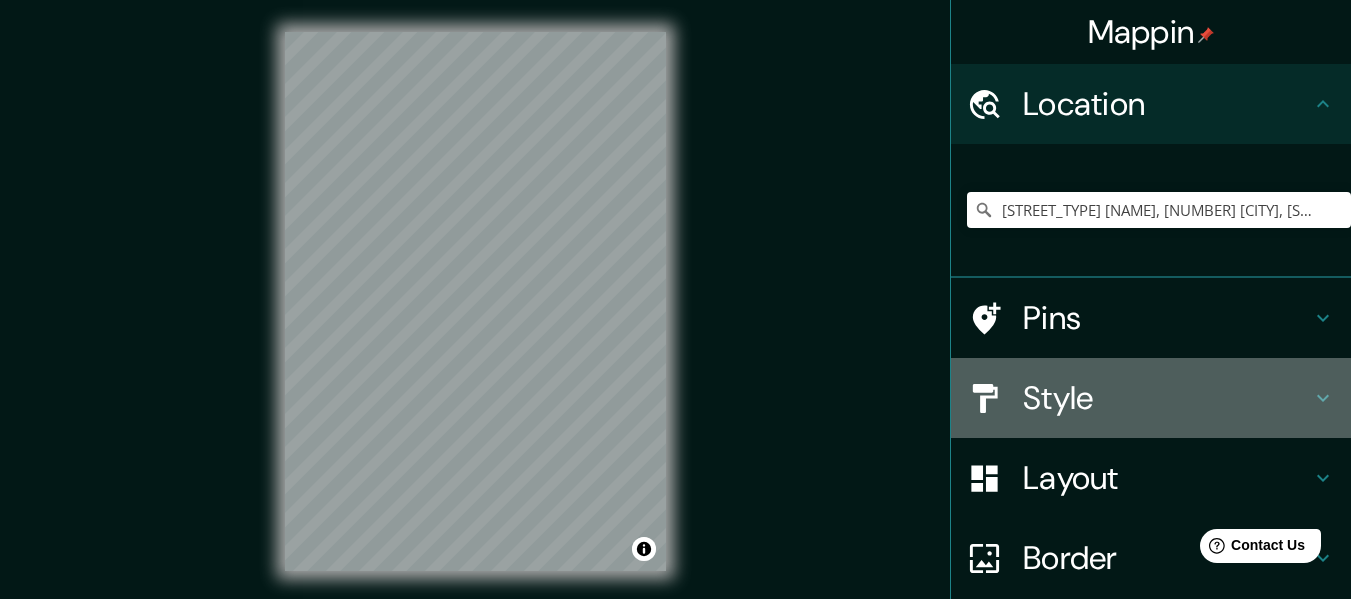 click on "Style" at bounding box center [1167, 398] 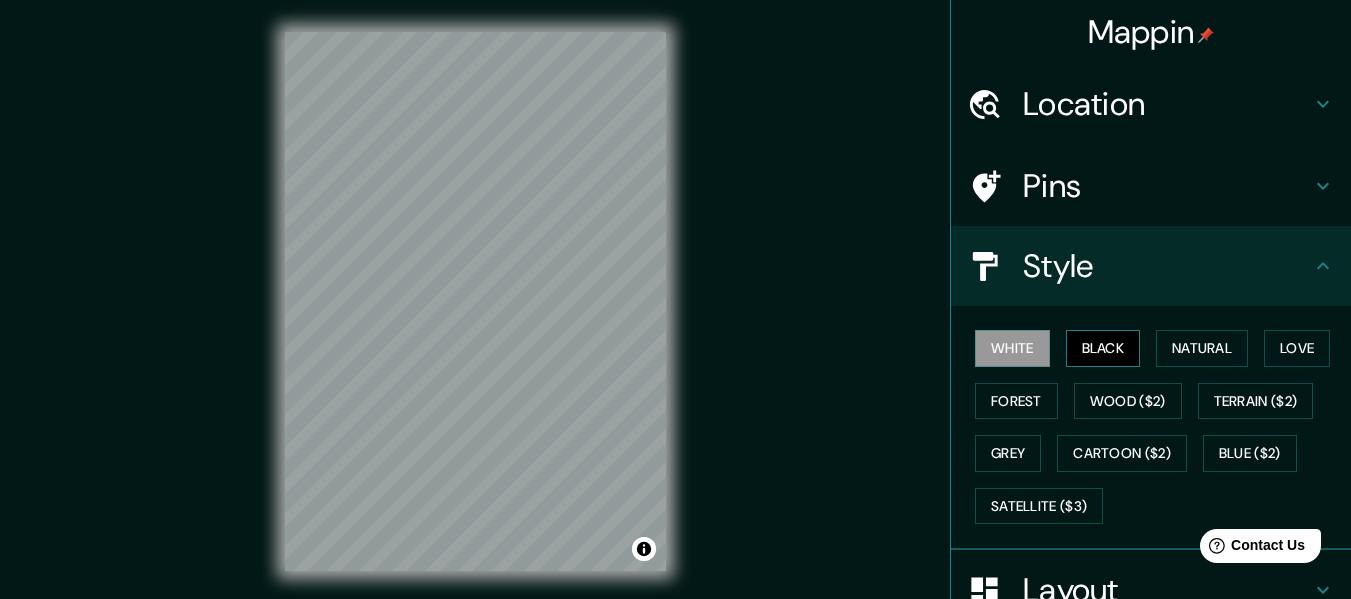 click on "Black" at bounding box center [1103, 348] 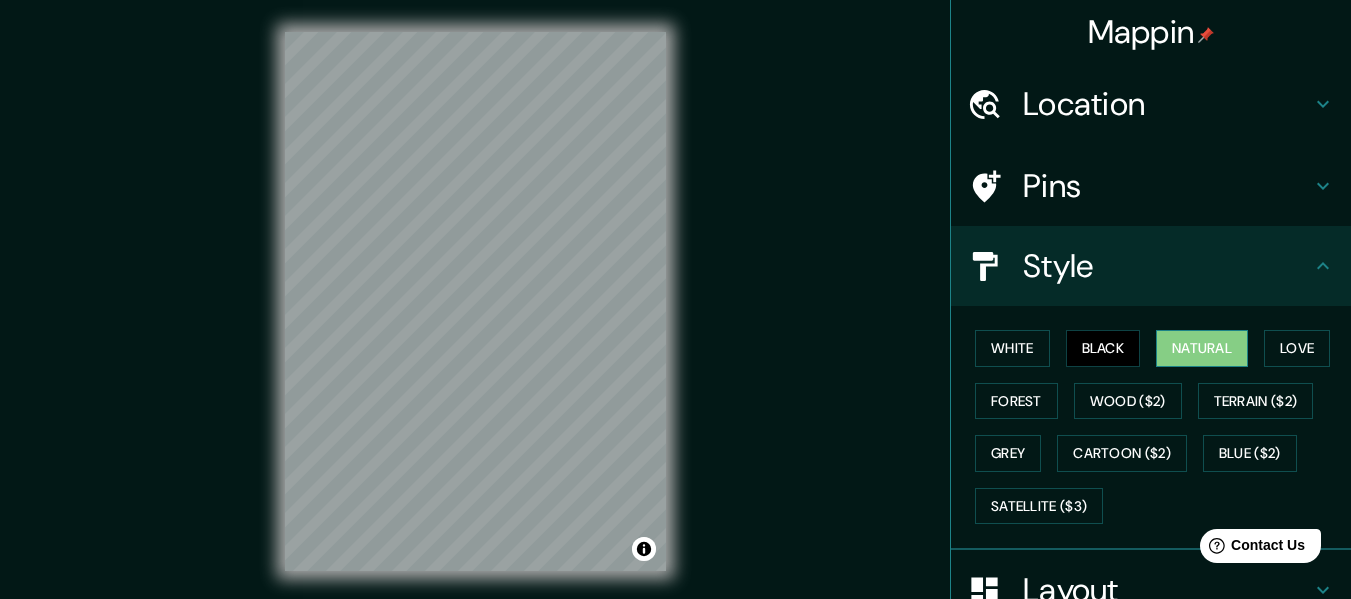 click on "Natural" at bounding box center [1202, 348] 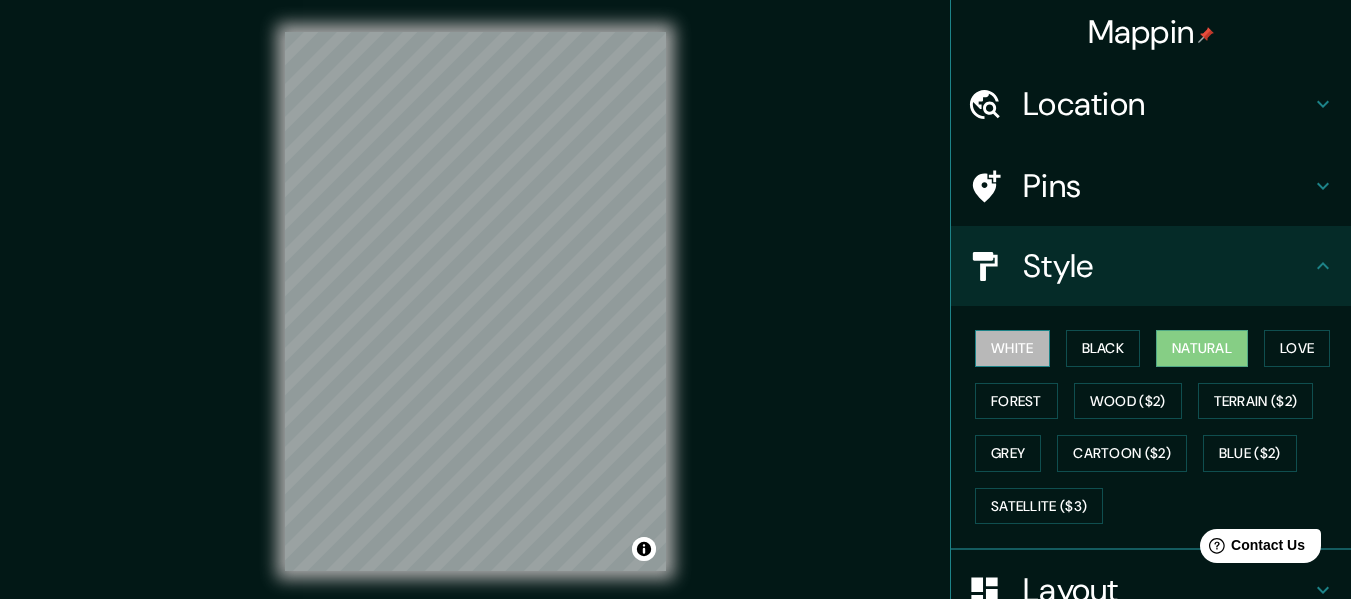 click on "White" at bounding box center [1012, 348] 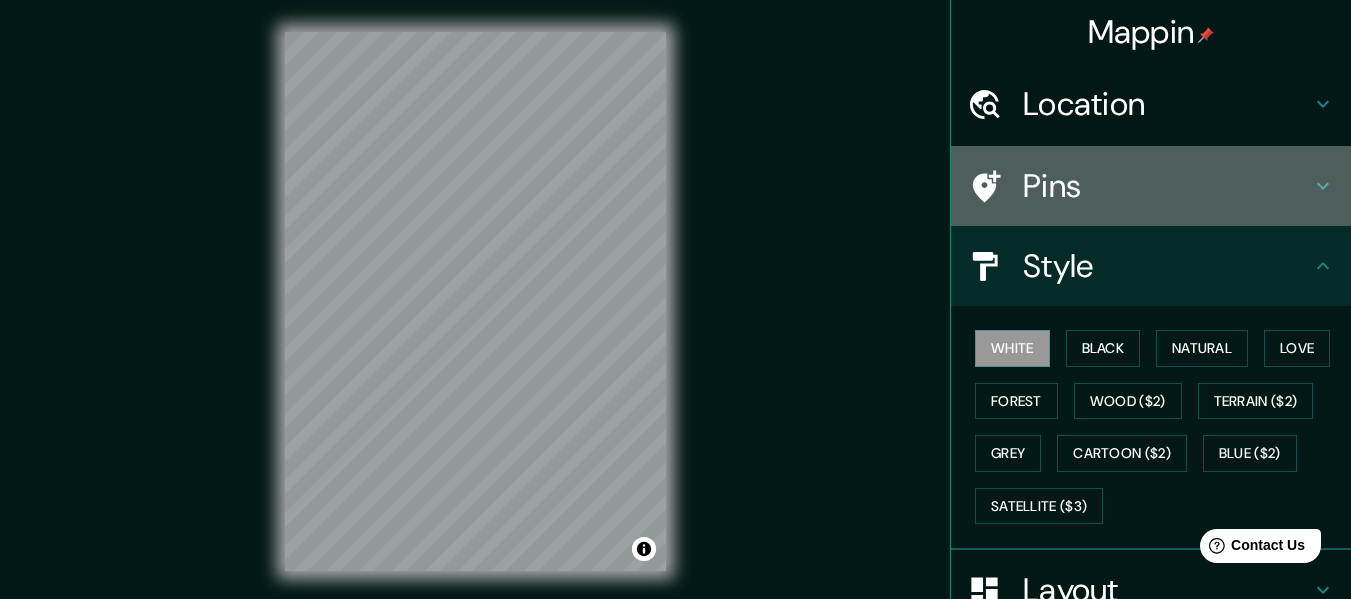 click on "Pins" at bounding box center [1167, 186] 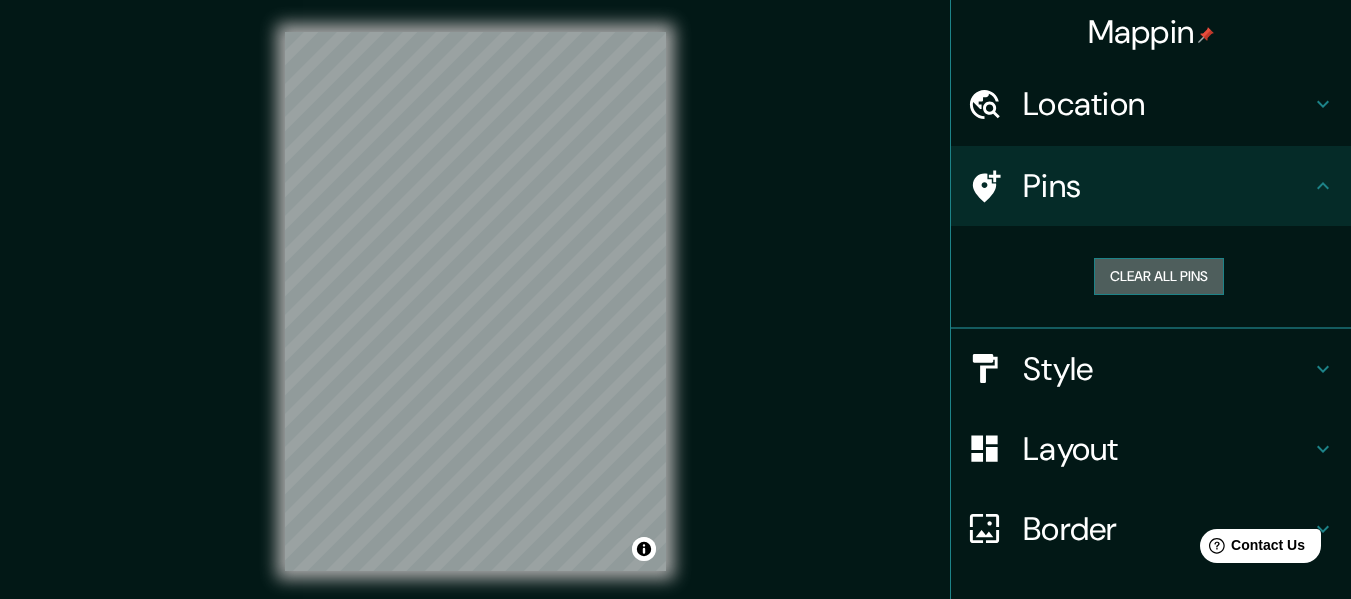 click on "Clear all pins" at bounding box center [1159, 276] 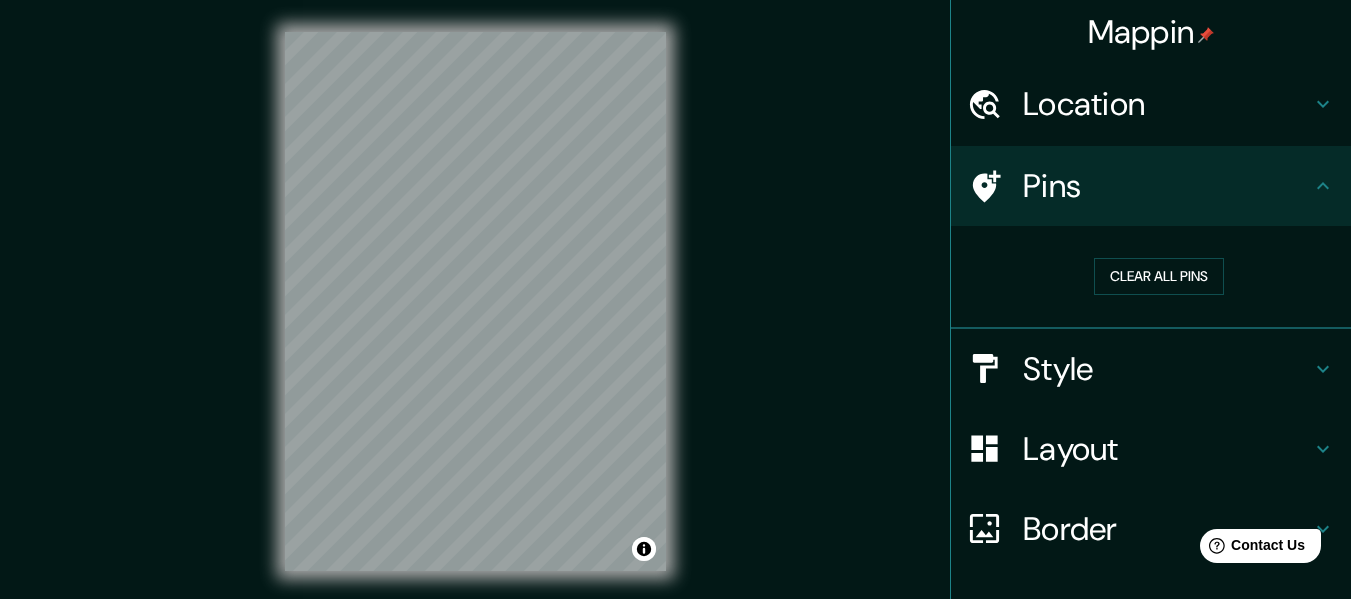 click on "Location" at bounding box center [1167, 104] 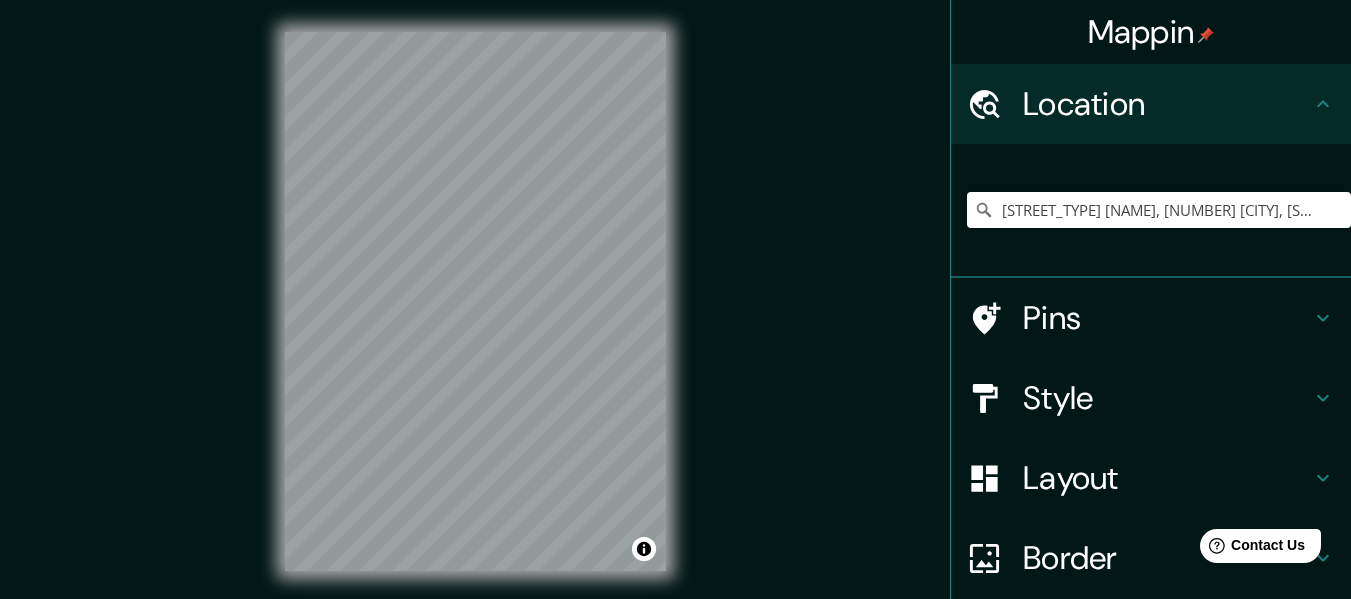 click on "Border" at bounding box center (1167, 558) 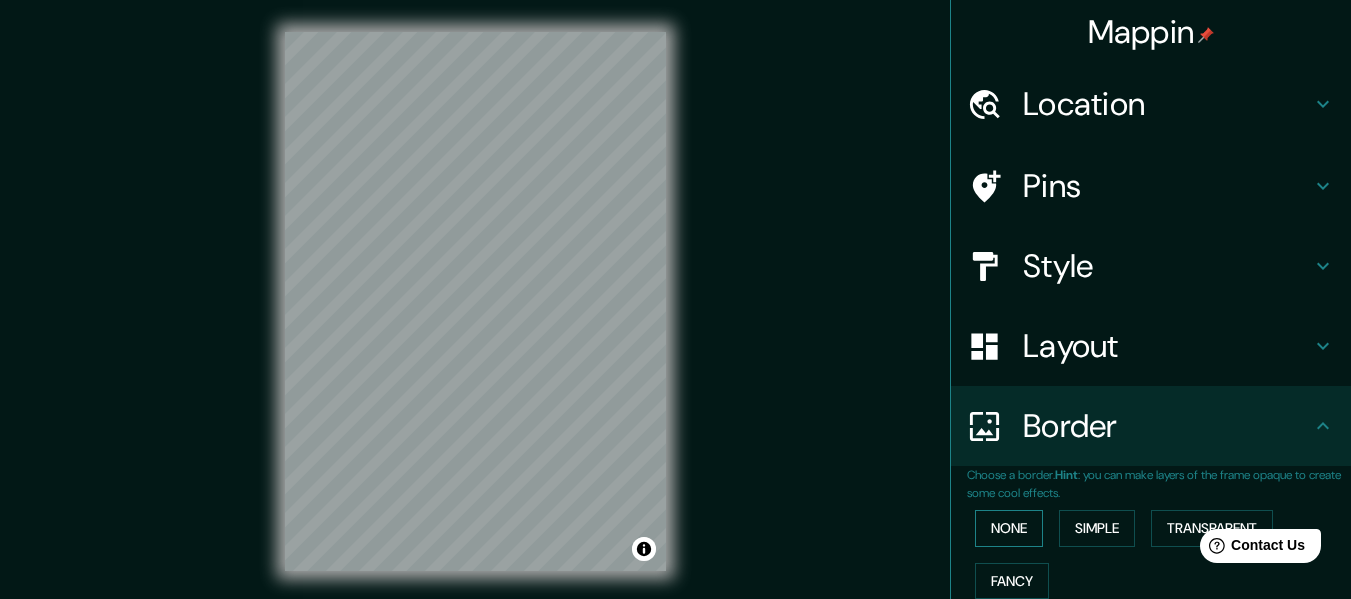 click on "None" at bounding box center (1009, 528) 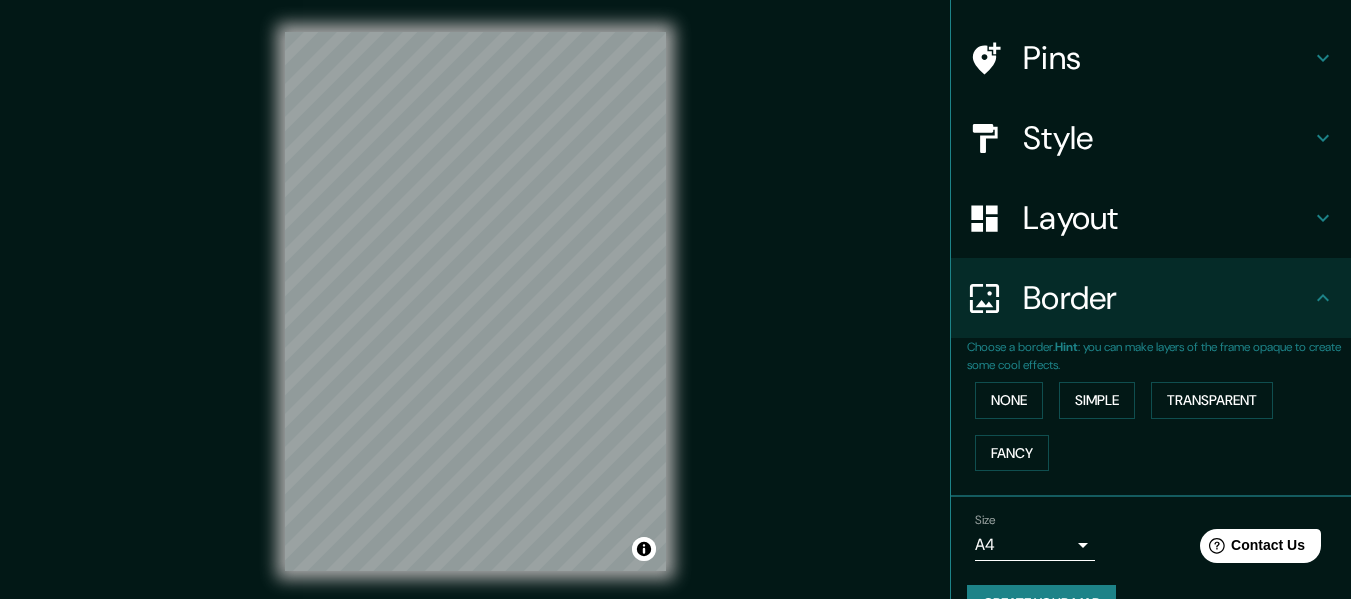scroll, scrollTop: 130, scrollLeft: 0, axis: vertical 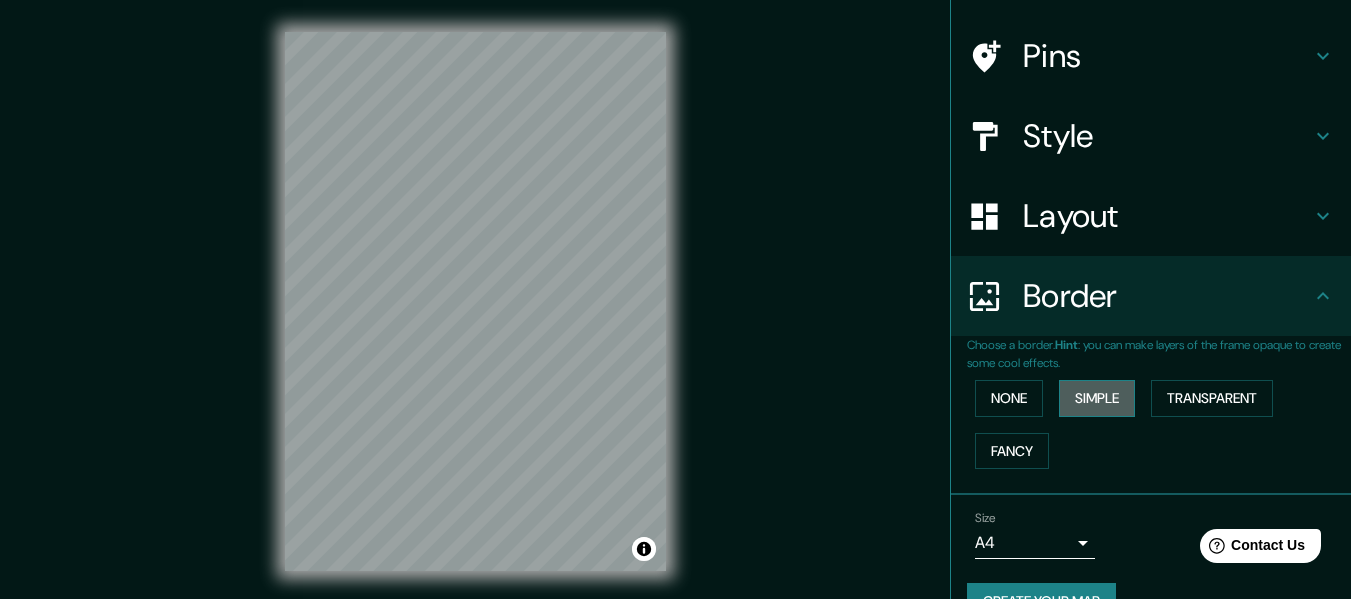 click on "Simple" at bounding box center [1097, 398] 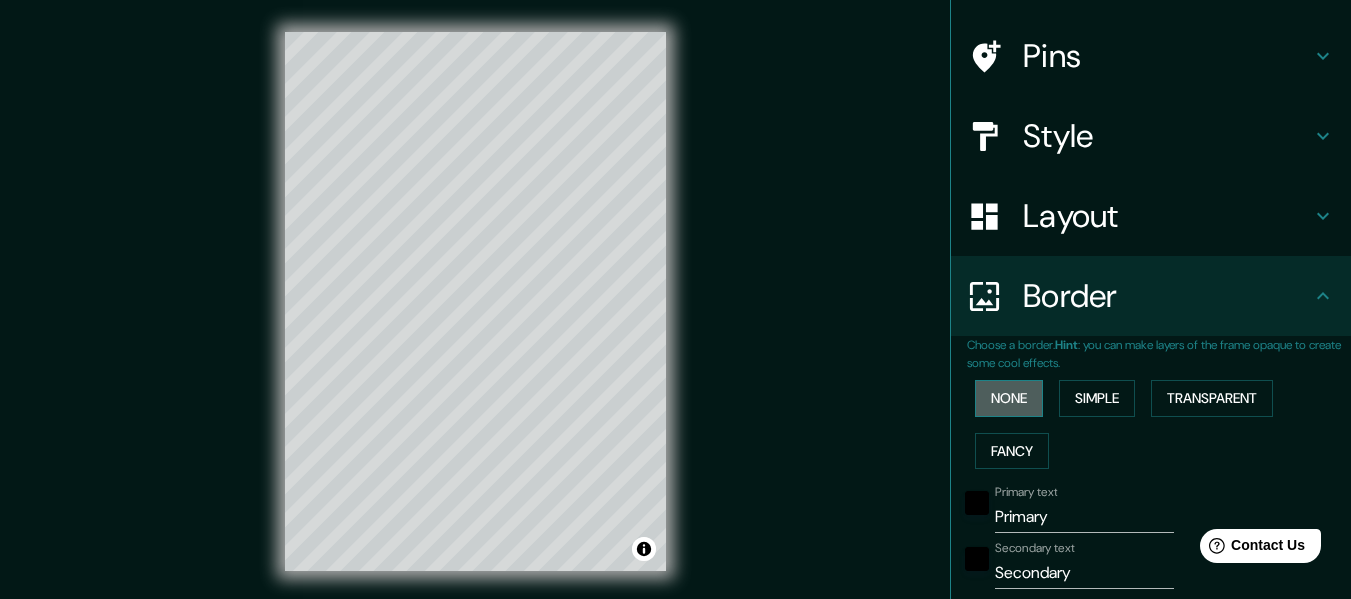 click on "None" at bounding box center (1009, 398) 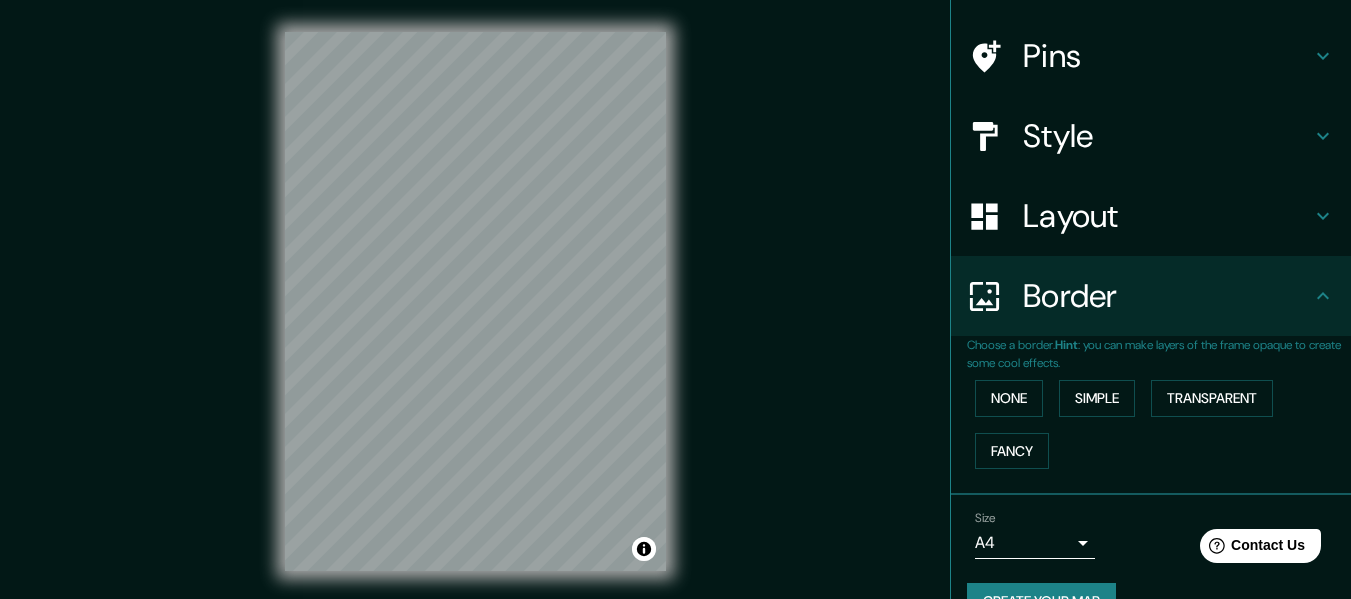 scroll, scrollTop: 175, scrollLeft: 0, axis: vertical 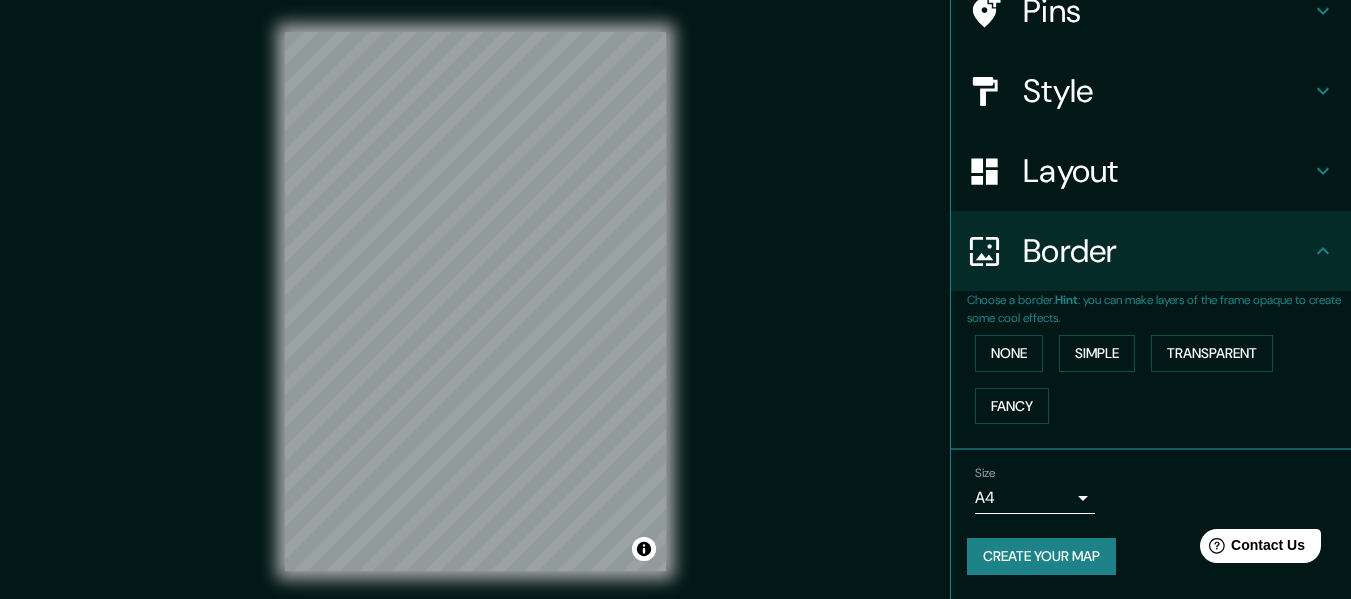 click on "Mappin Location [STREET], [NUMBER] [CITY], [STATE], [COUNTRY] [STREET] [NUMBER] [CITY], [STATE], [COUNTRY] [STREET] [STATE] [NUMBER] [CITY], [STATE], [COUNTRY] [STREET_TYPE] [STATE] [NUMBER] [CITY], [STATE], [COUNTRY] Pins Style Layout Border Choose a border.  Hint : you can make layers of the frame opaque to create some cool effects. None Simple Transparent Fancy Size A4 single Create your map © Mapbox   © OpenStreetMap   Improve this map Any problems, suggestions, or concerns please email    help@mappin.pro . . ." at bounding box center [675, 299] 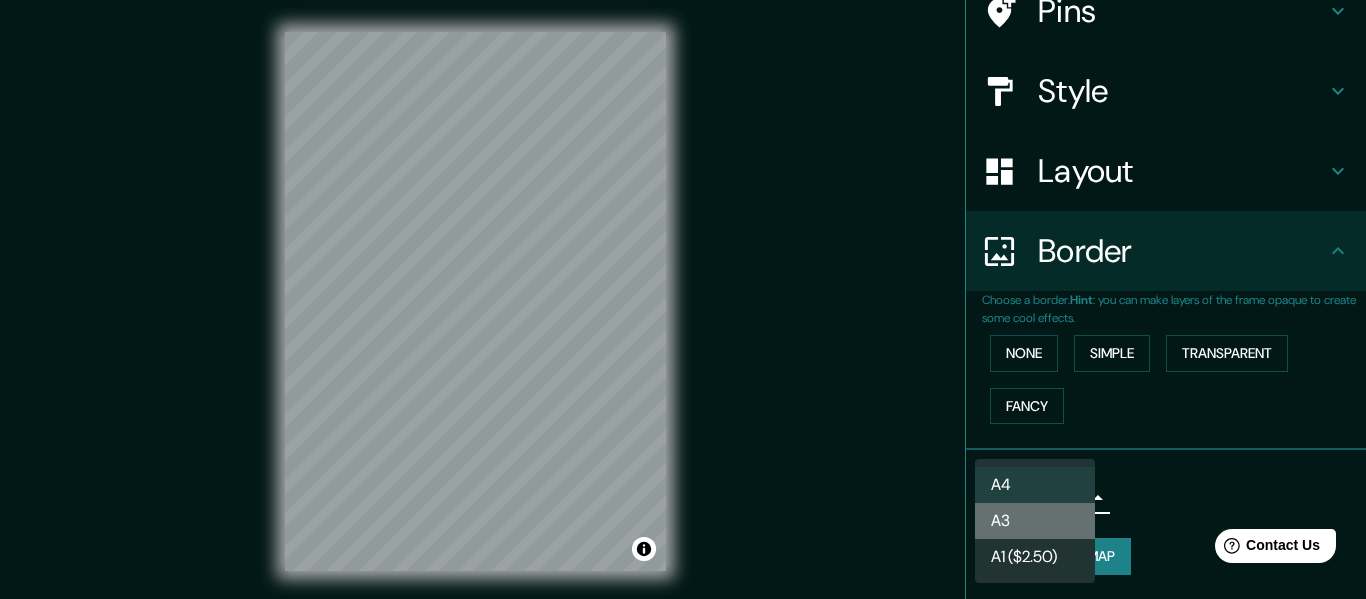 click on "A3" at bounding box center (1035, 521) 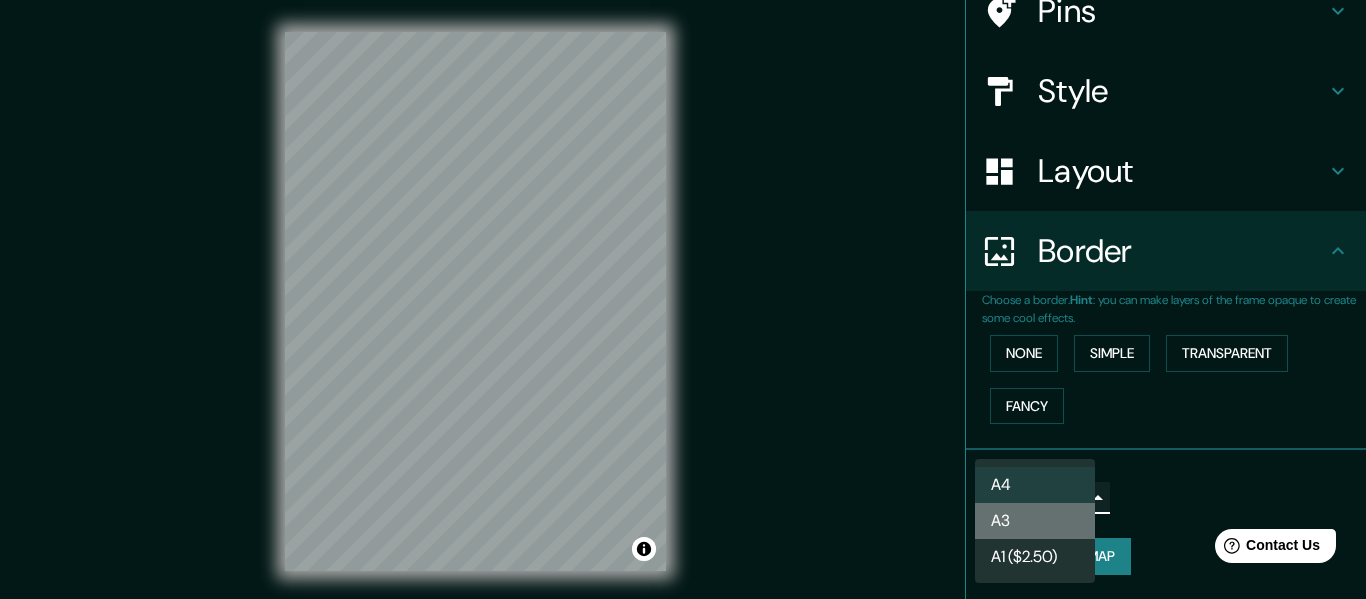 type on "a4" 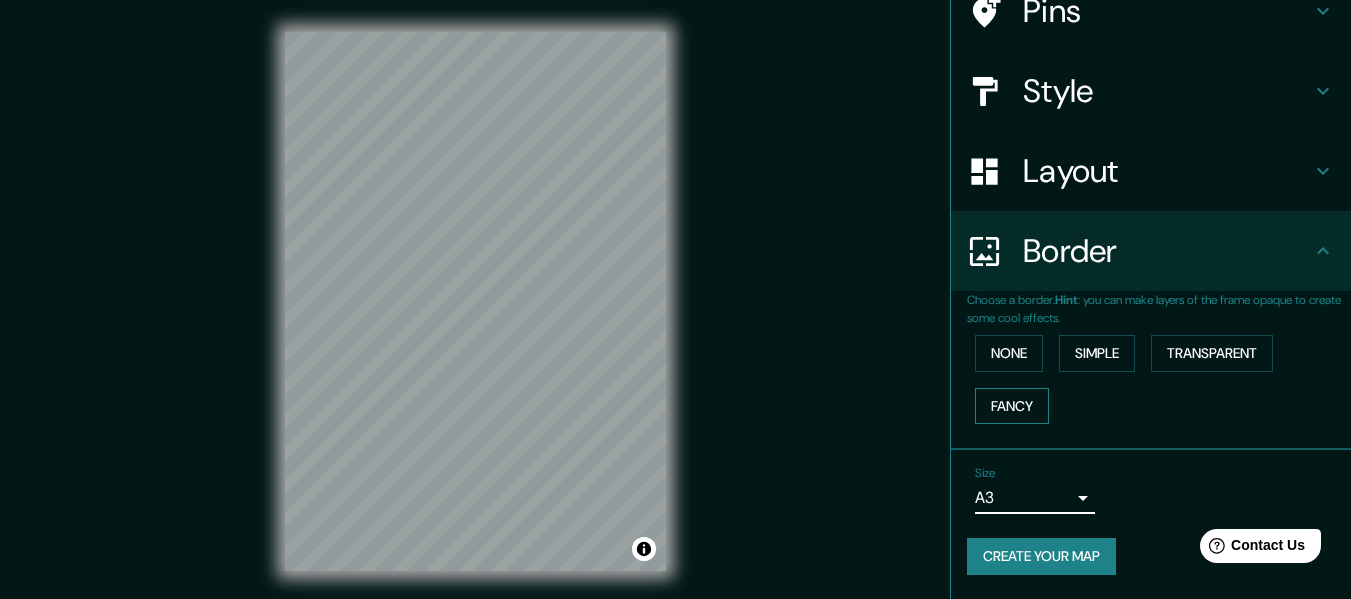 click on "Fancy" at bounding box center [1012, 406] 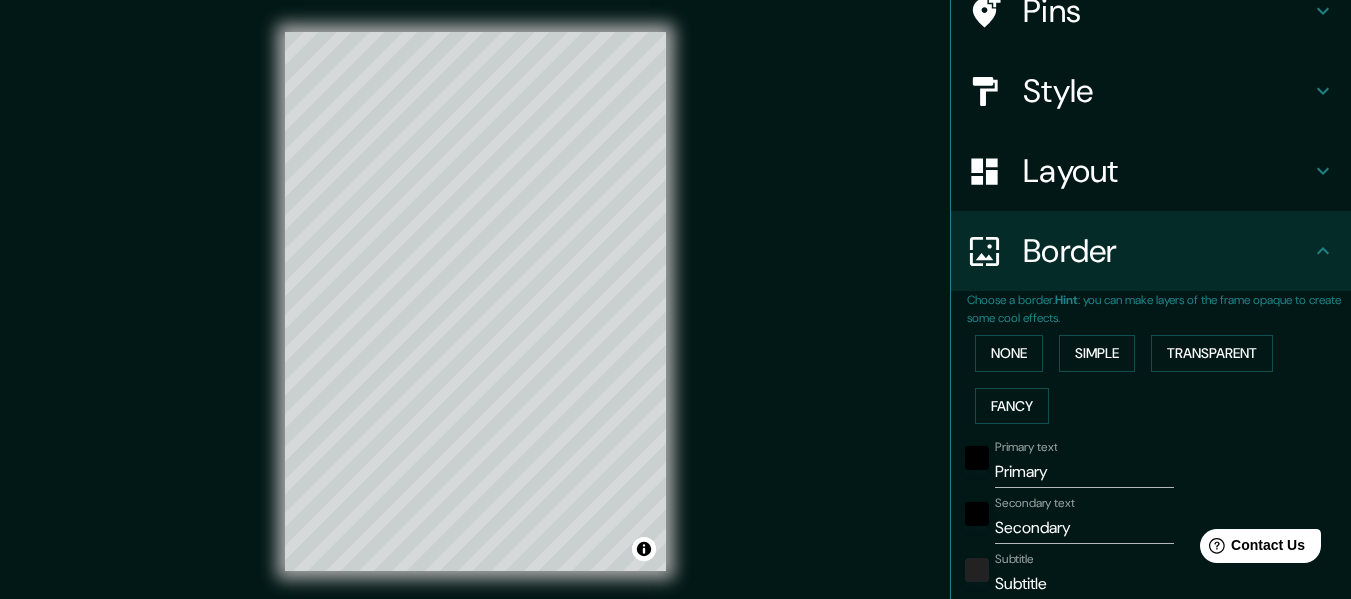 click on "Primary" at bounding box center [1084, 472] 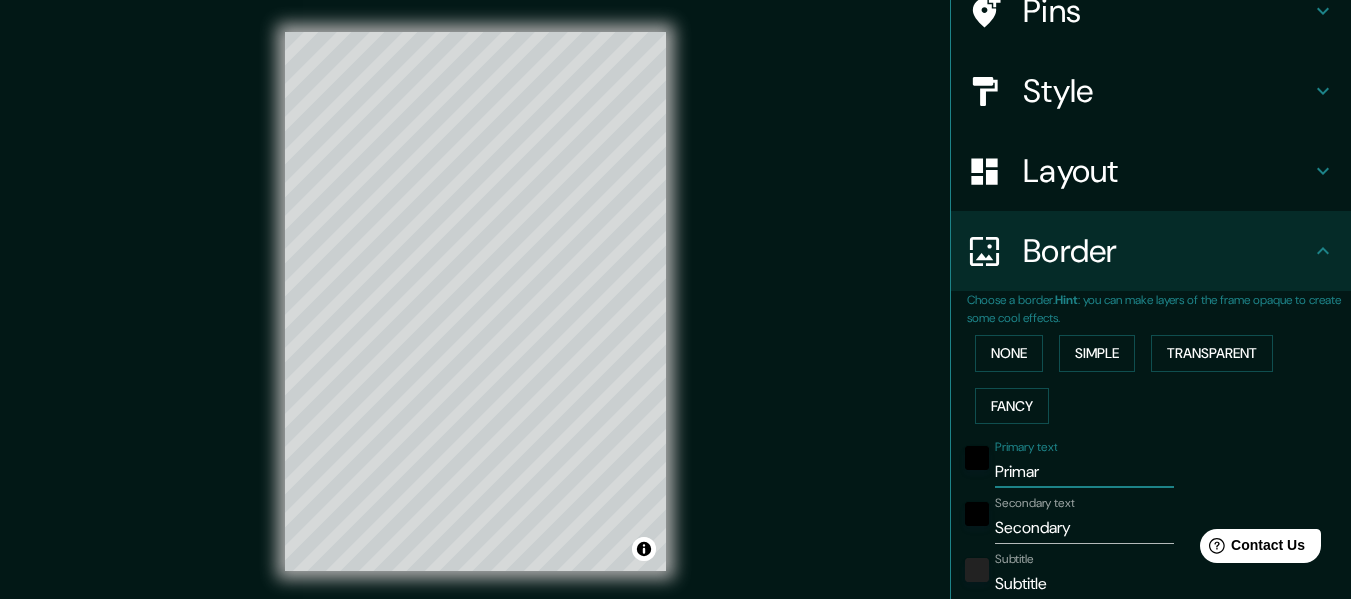 type on "Prima" 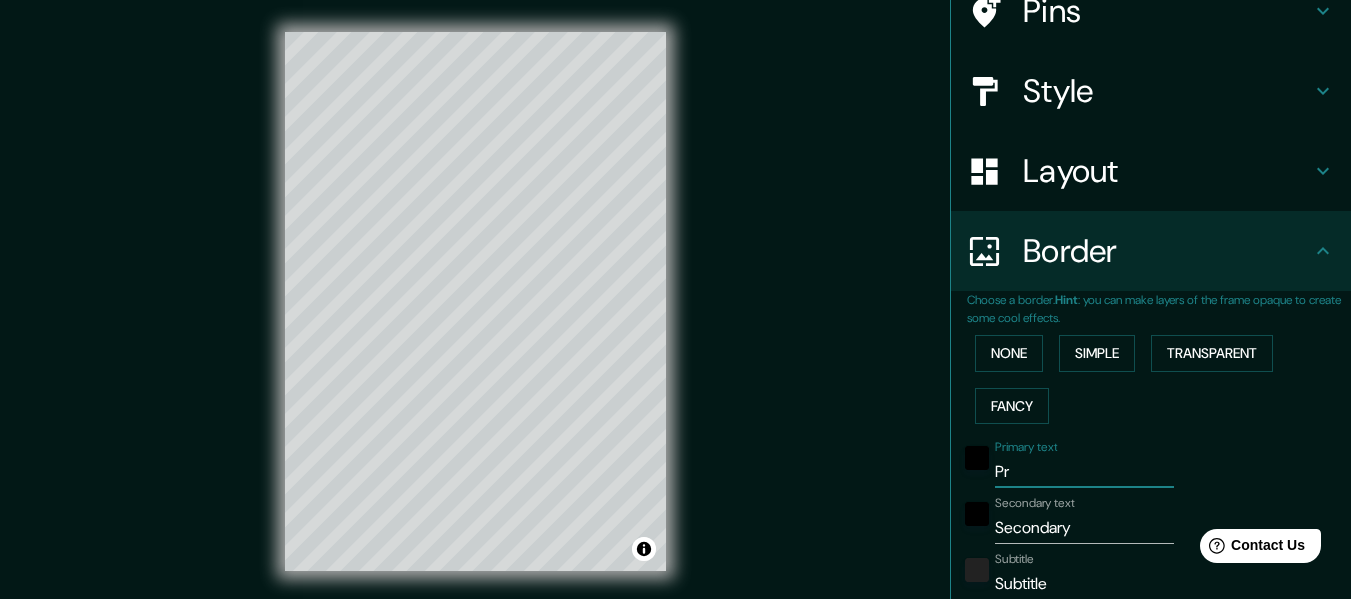 type on "P" 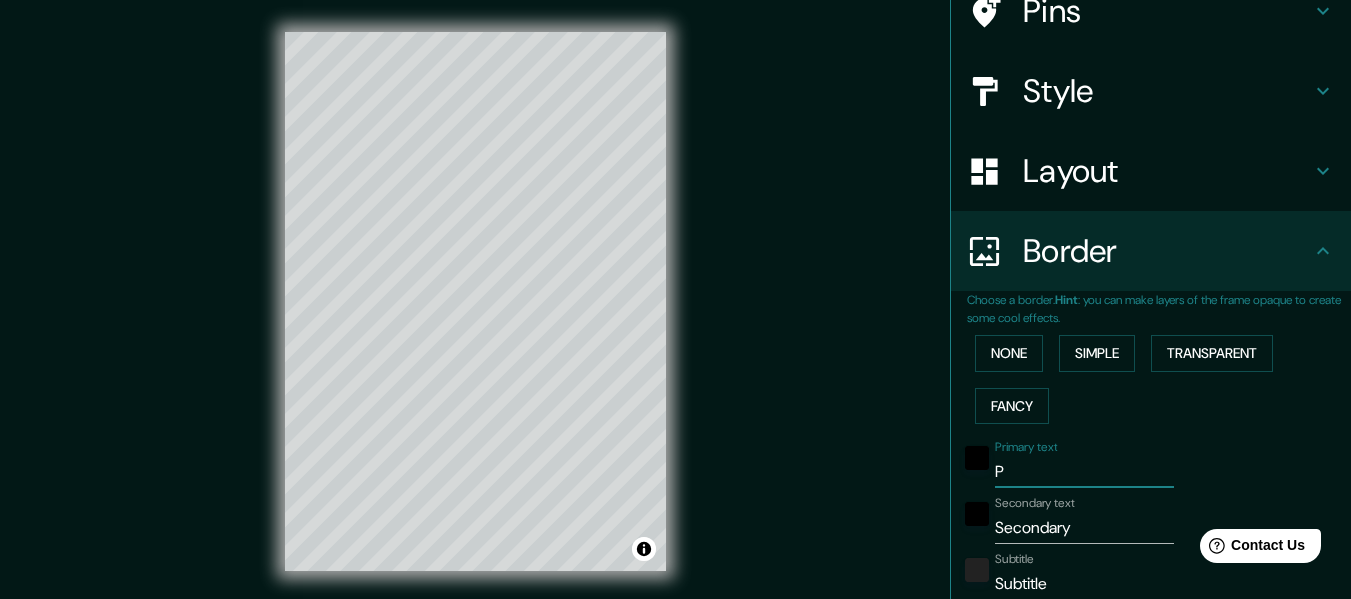 type on "152" 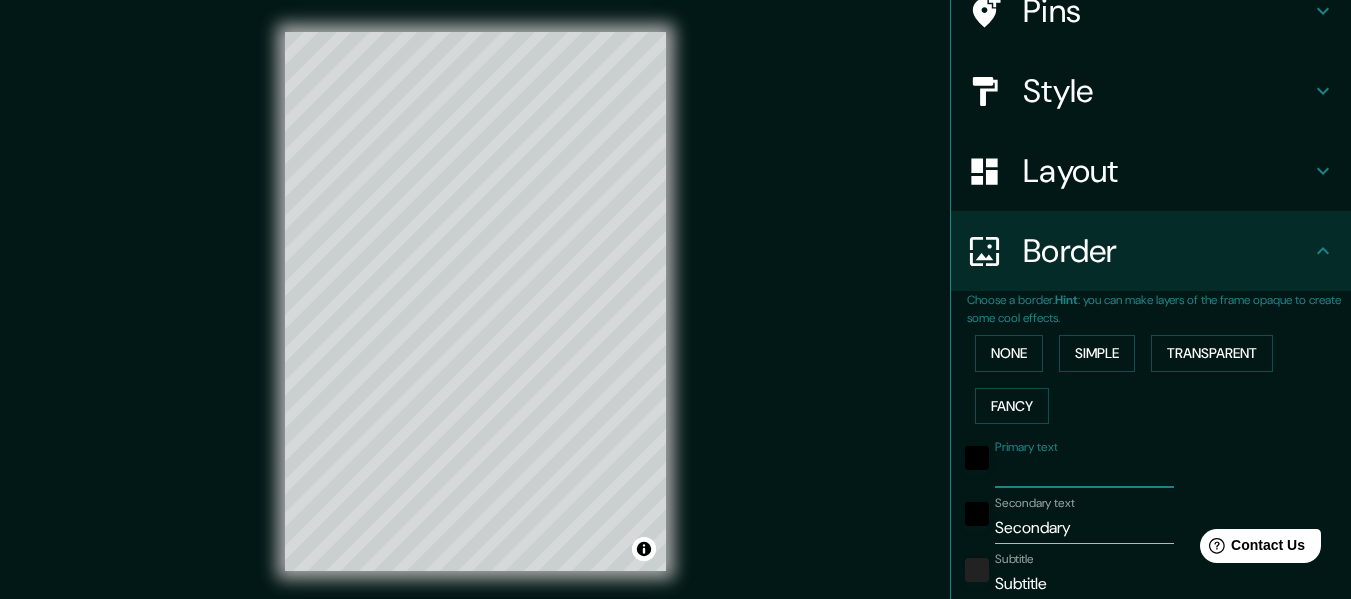 type on "152" 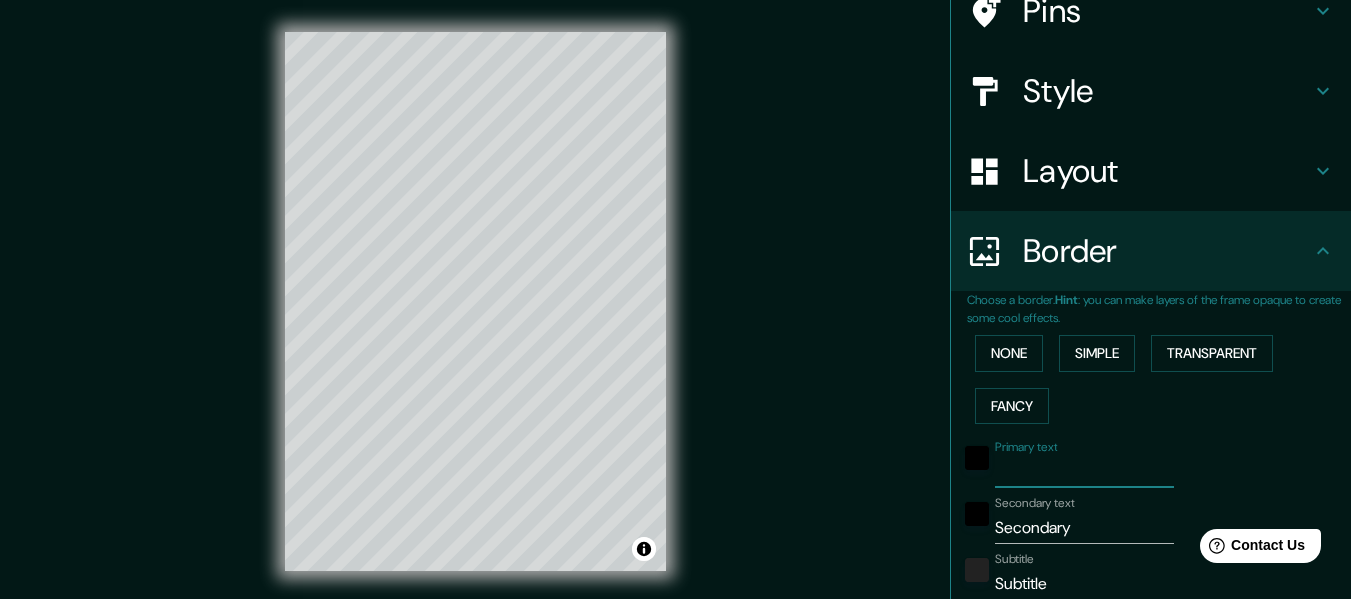 type on "m" 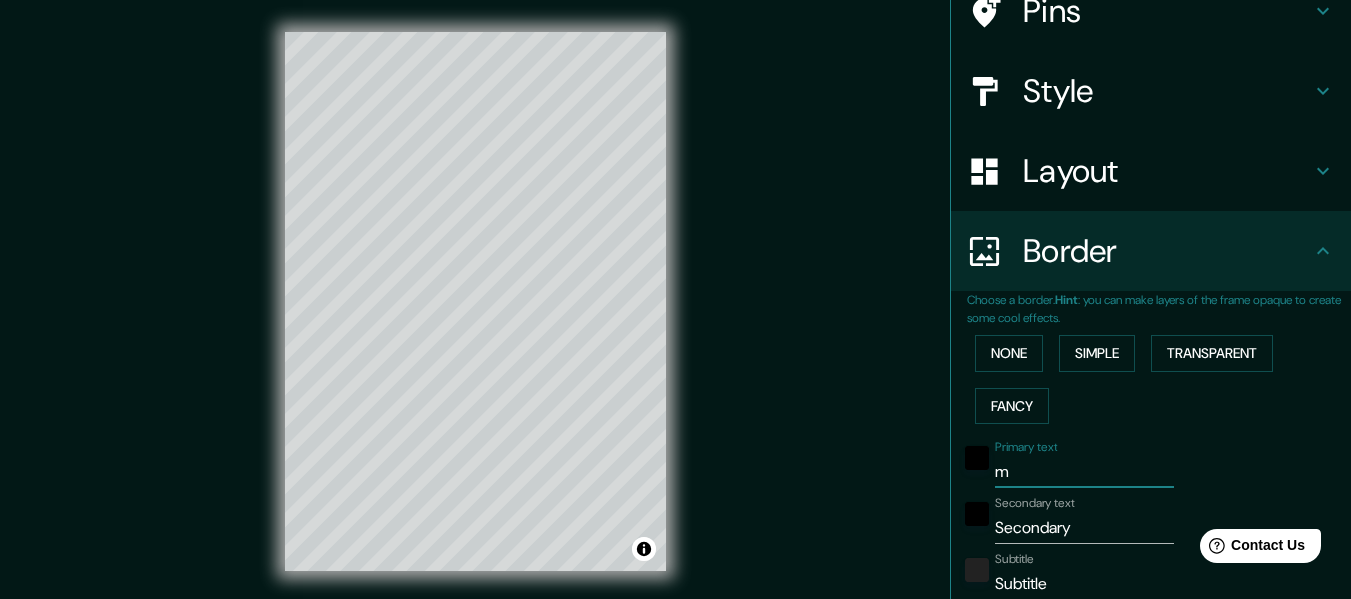 type on "mo" 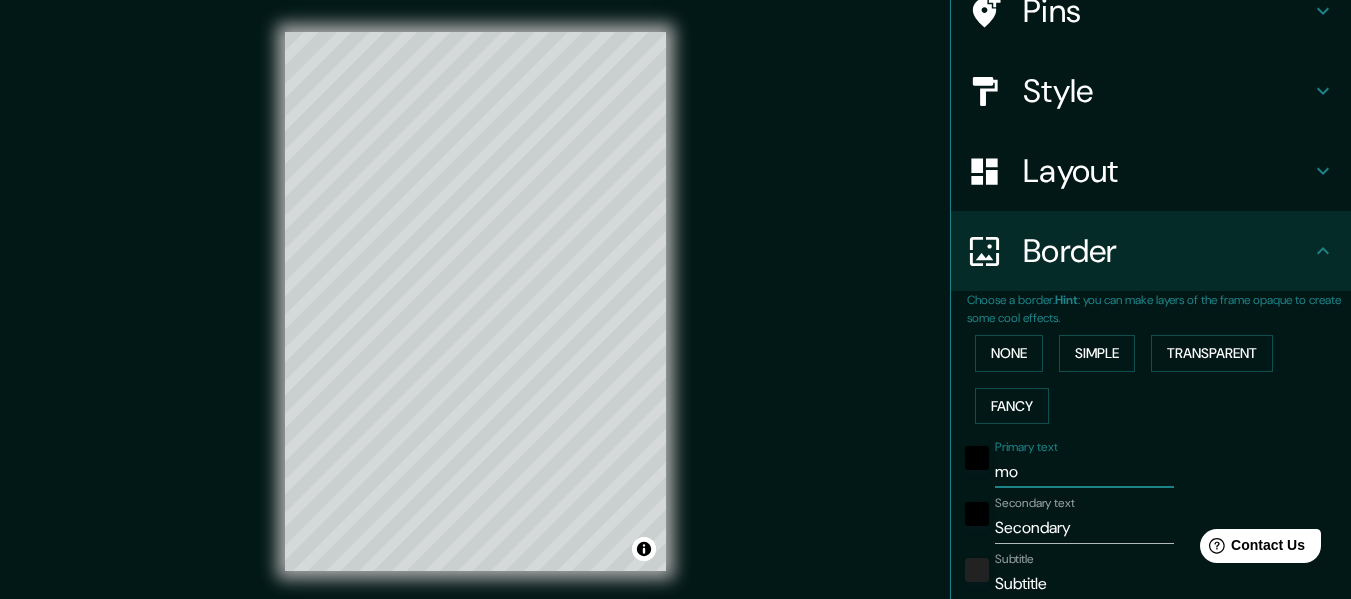 type on "152" 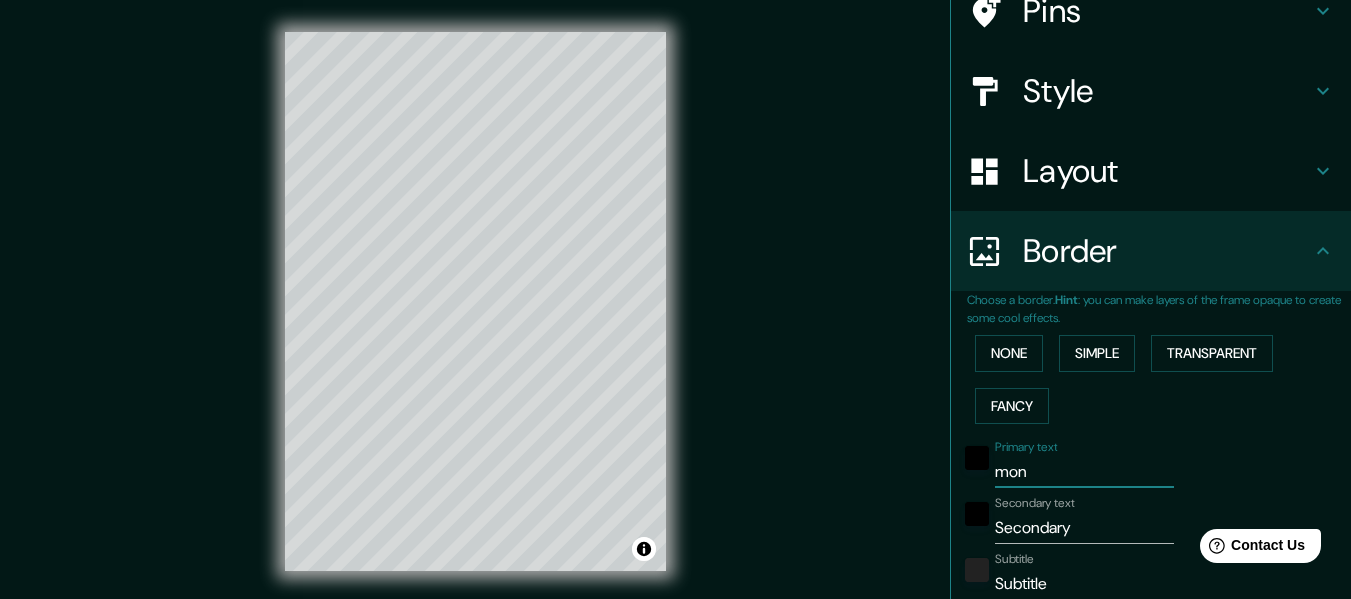 type on "152" 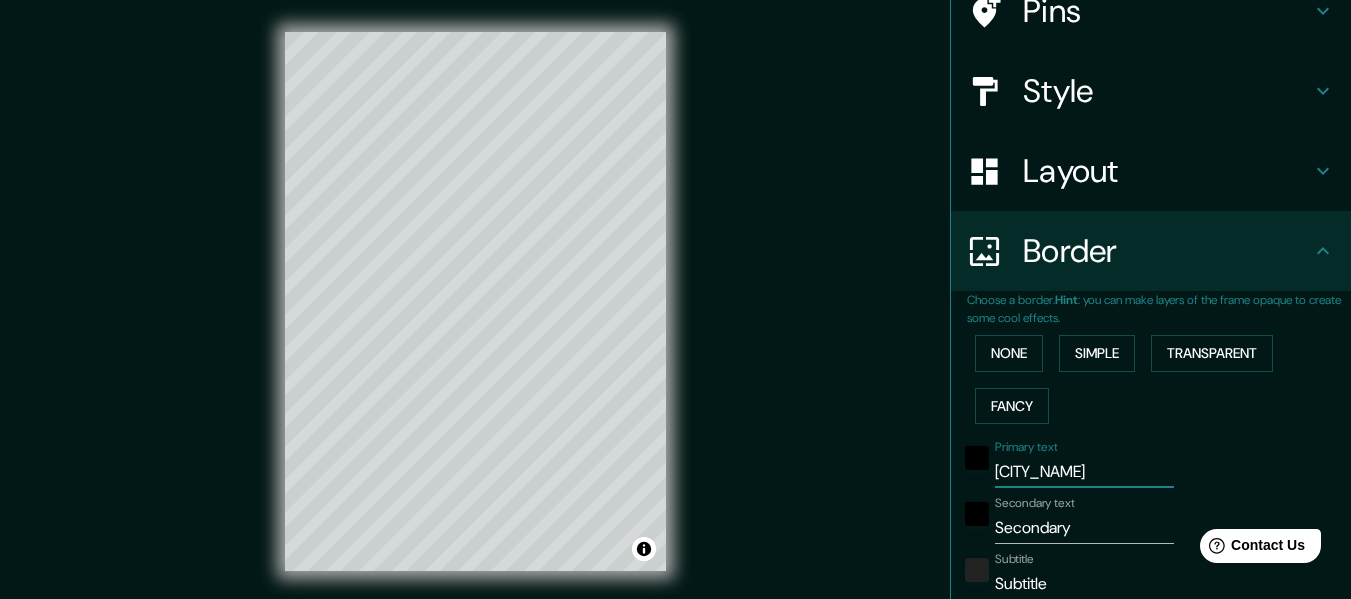 type on "152" 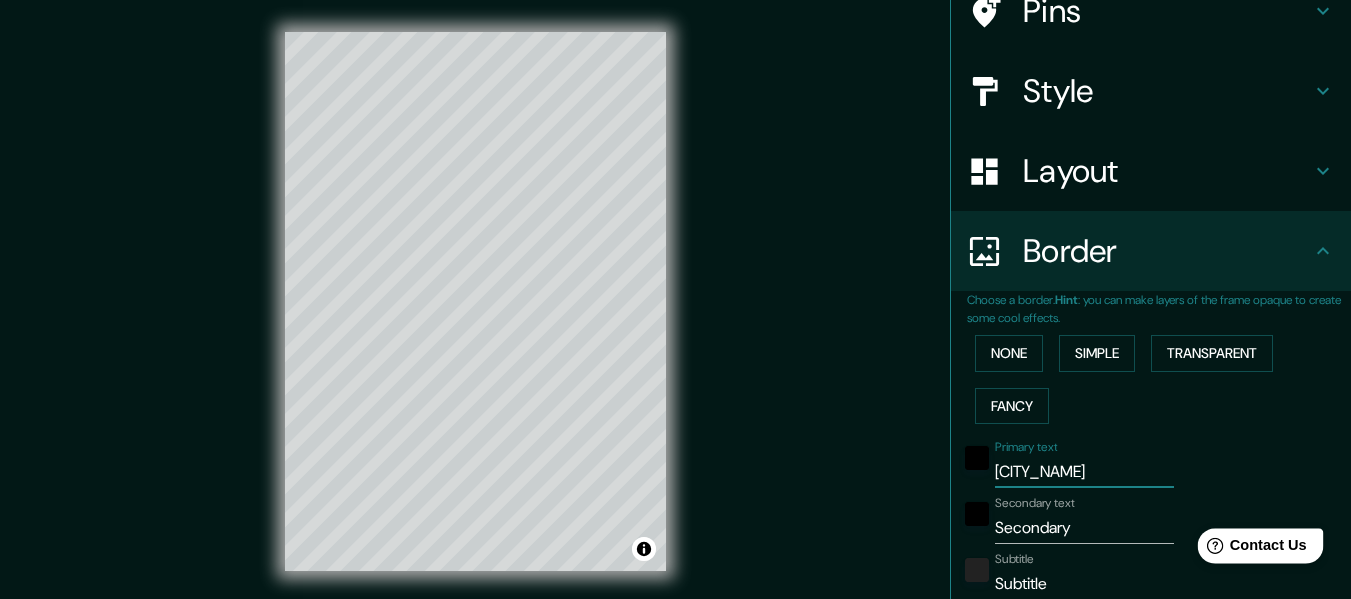 type on "[CITY_NAME]" 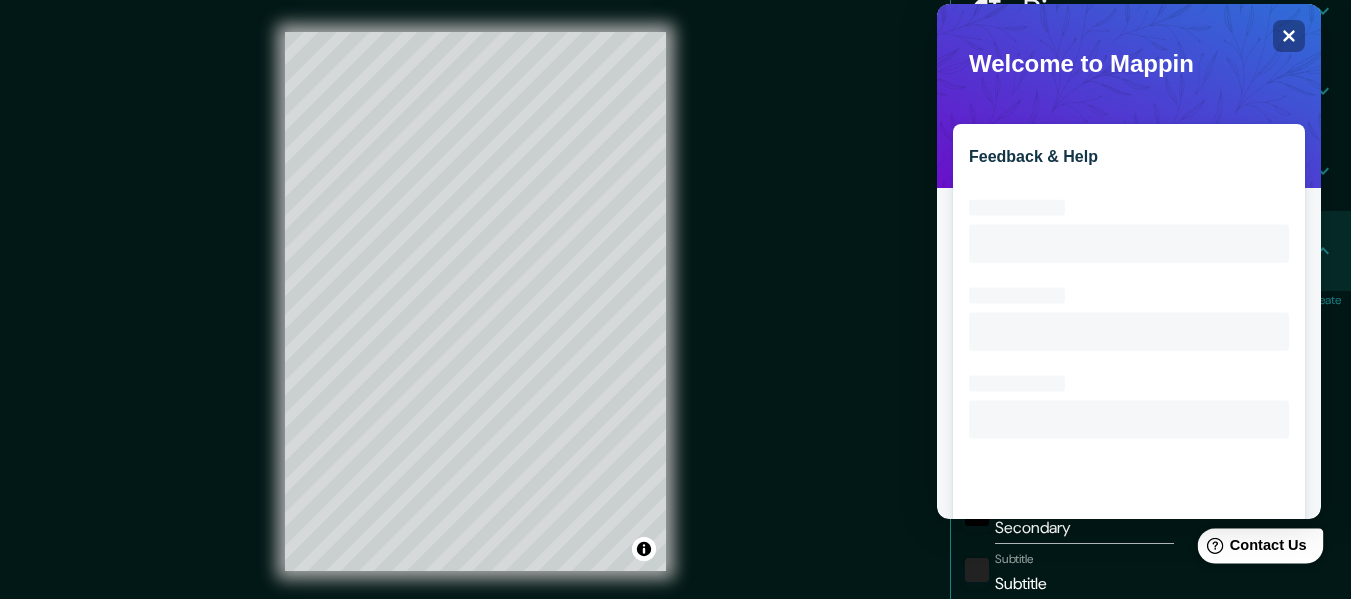 scroll, scrollTop: 0, scrollLeft: 0, axis: both 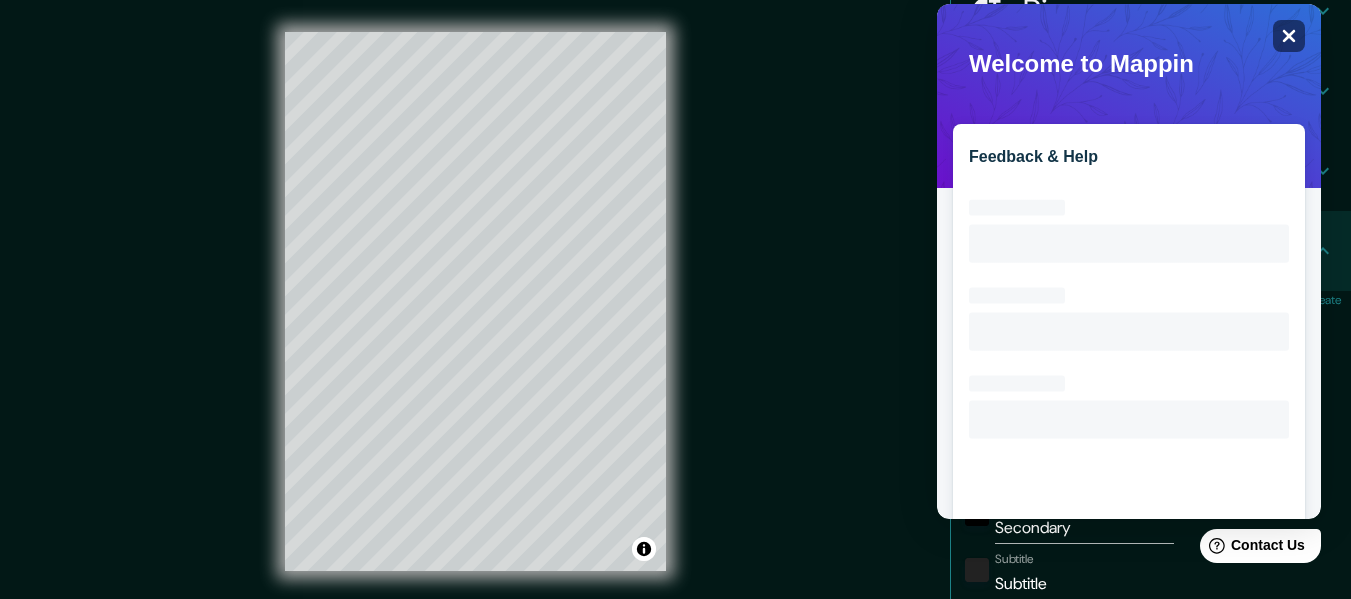 click on "Close" 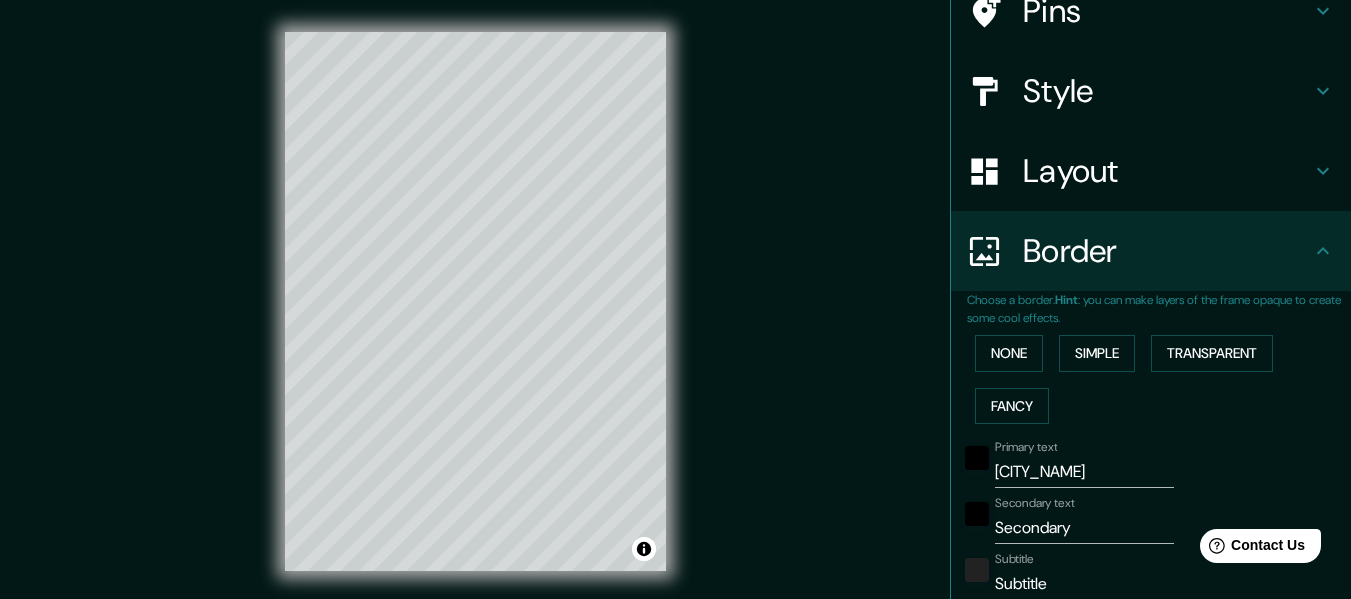 scroll, scrollTop: 0, scrollLeft: 0, axis: both 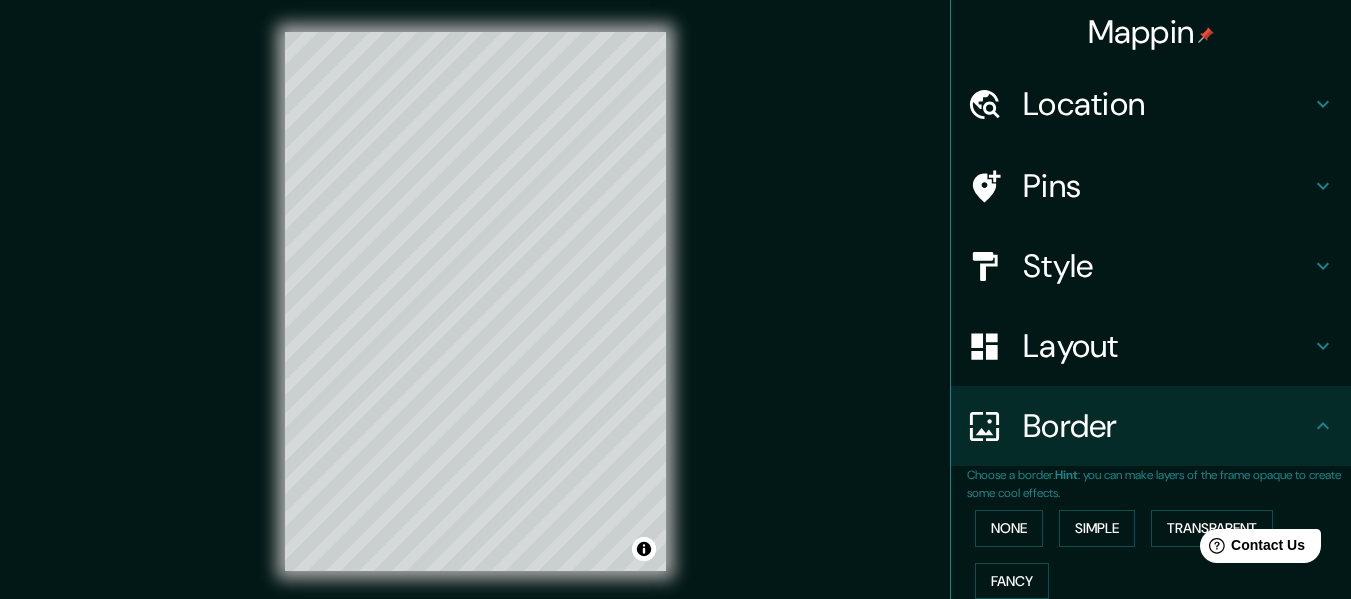 click 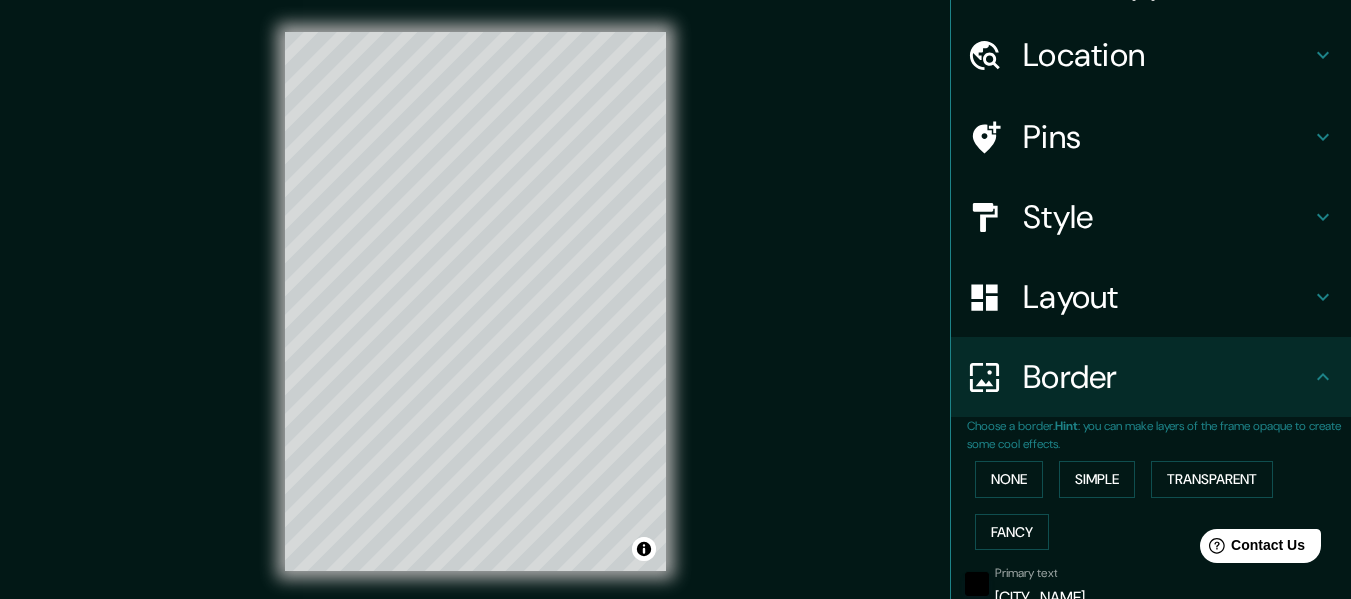 scroll, scrollTop: 0, scrollLeft: 0, axis: both 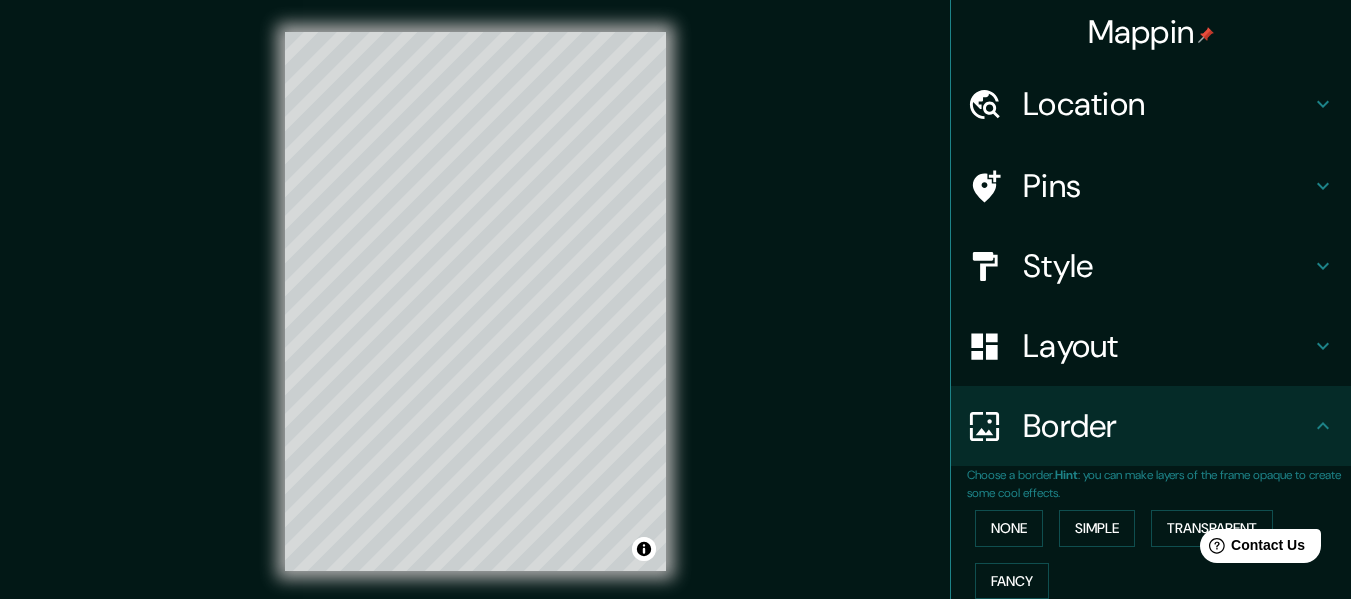 click on "Mappin Location [STREET], [NUMBER] [CITY], [STATE], [COUNTRY] [STREET] [NUMBER] [CITY], [STATE], [COUNTRY] [STREET] [STATE] [NUMBER] [CITY], [STATE], [COUNTRY] [STREET_TYPE] [STATE] [NUMBER] [CITY], [STATE], [COUNTRY] Pins Style Layout Border Choose a border.  Hint : you can make layers of the frame opaque to create some cool effects. None Simple Transparent Fancy Primary text Secondary text Secondary Subtitle Subtitle Add frame layer Size A3 a4 Create your map © Mapbox   © OpenStreetMap   Improve this map Any problems, suggestions, or concerns please email    help@mappin.pro . . ." at bounding box center [675, 317] 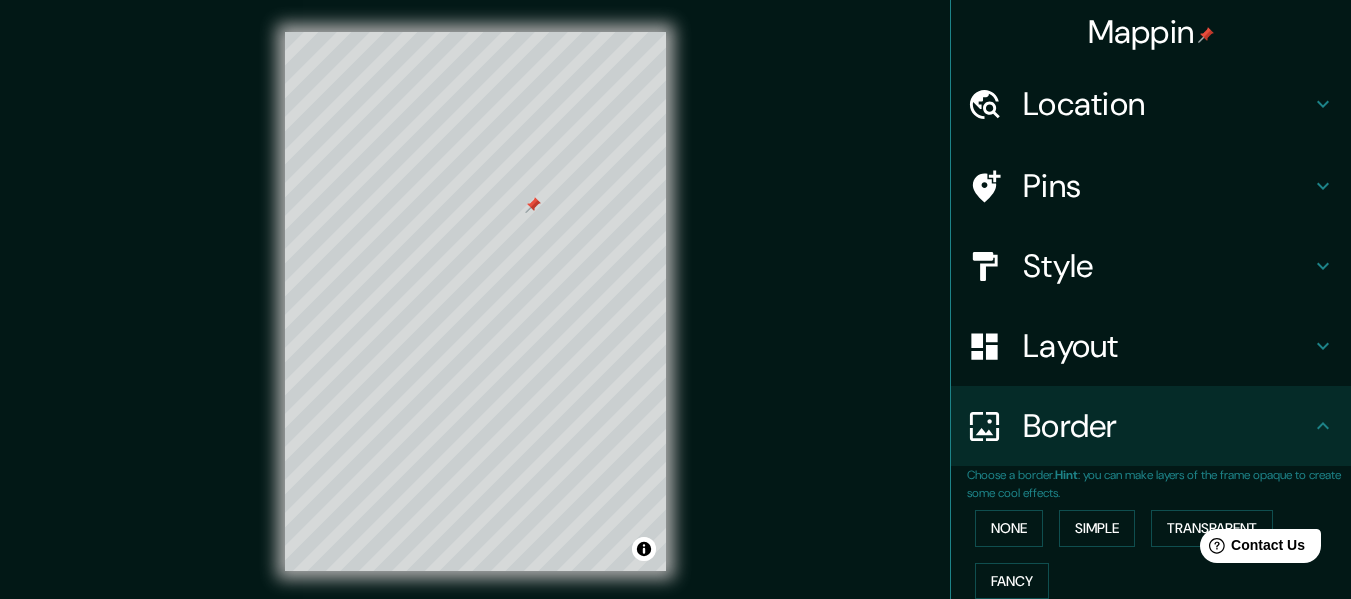 click on "Pins" at bounding box center [1167, 186] 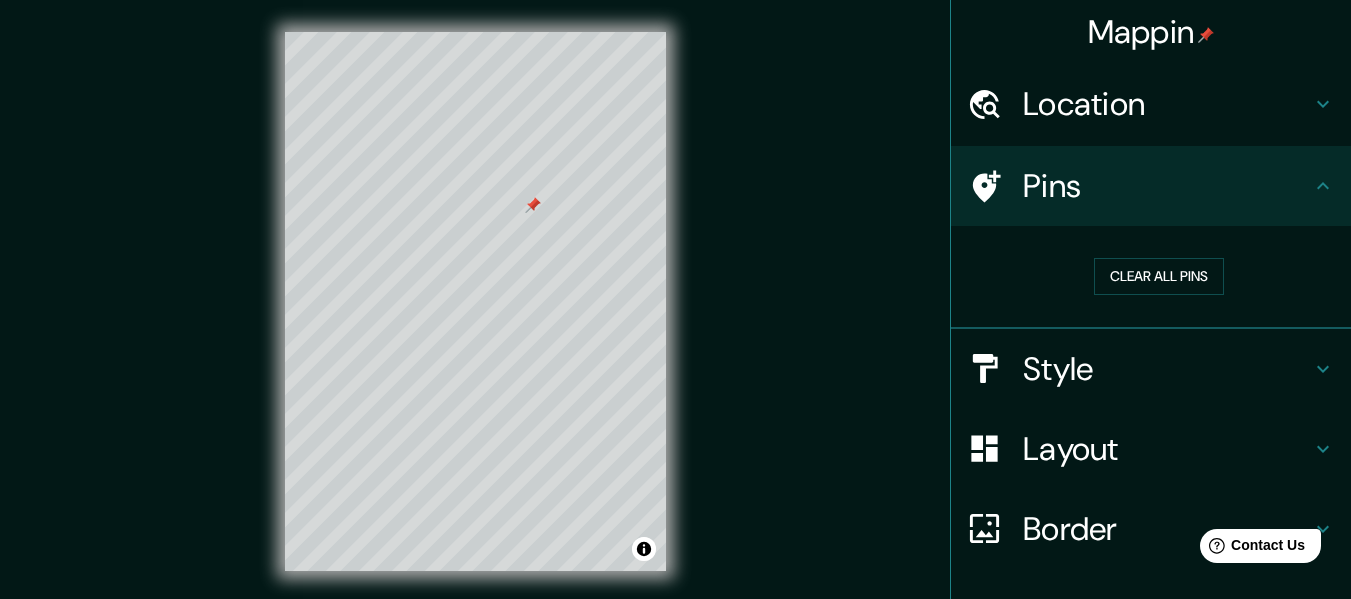 drag, startPoint x: 1078, startPoint y: 76, endPoint x: 1117, endPoint y: 94, distance: 42.953465 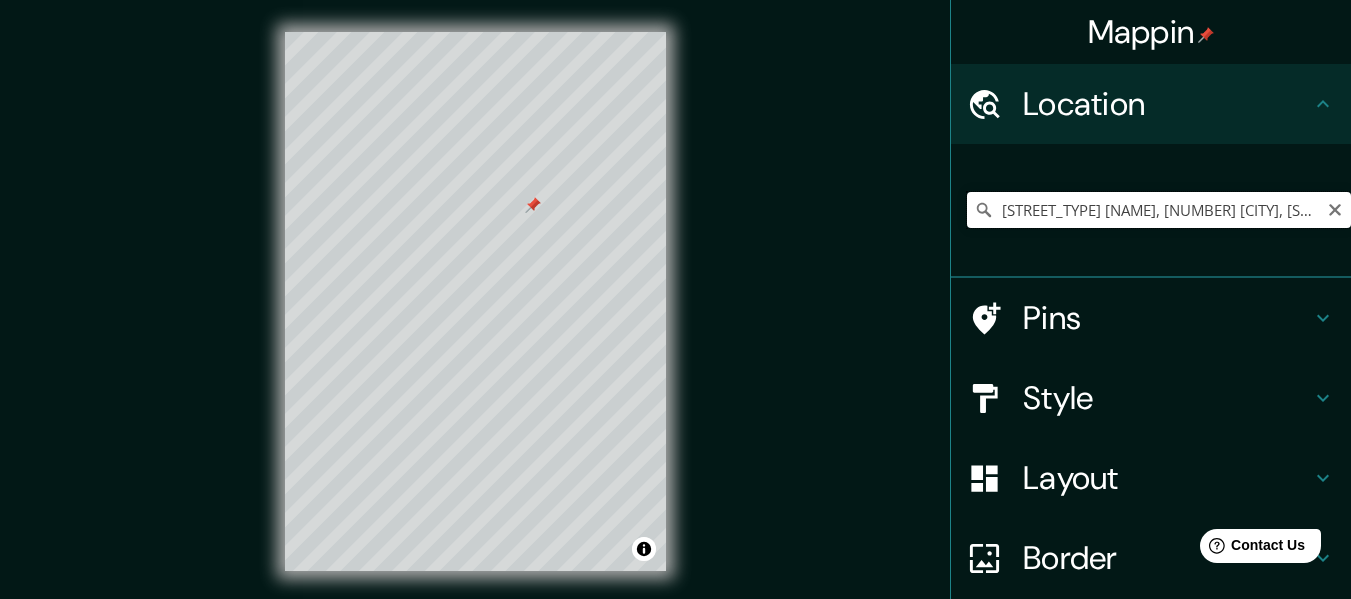 click on "[STREET_TYPE] [NAME], [NUMBER] [CITY], [STATE], [COUNTRY]" at bounding box center (1159, 210) 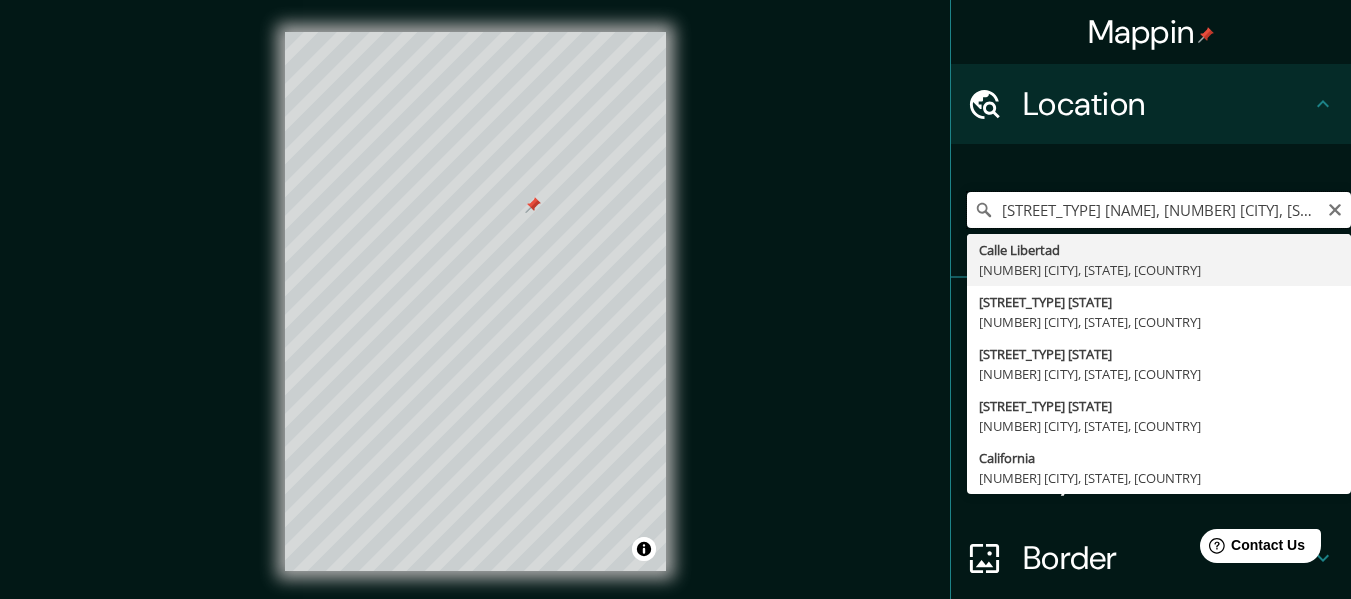 click on "[STREET_TYPE] [NAME], [NUMBER] [CITY], [STATE], [COUNTRY]" at bounding box center (1159, 210) 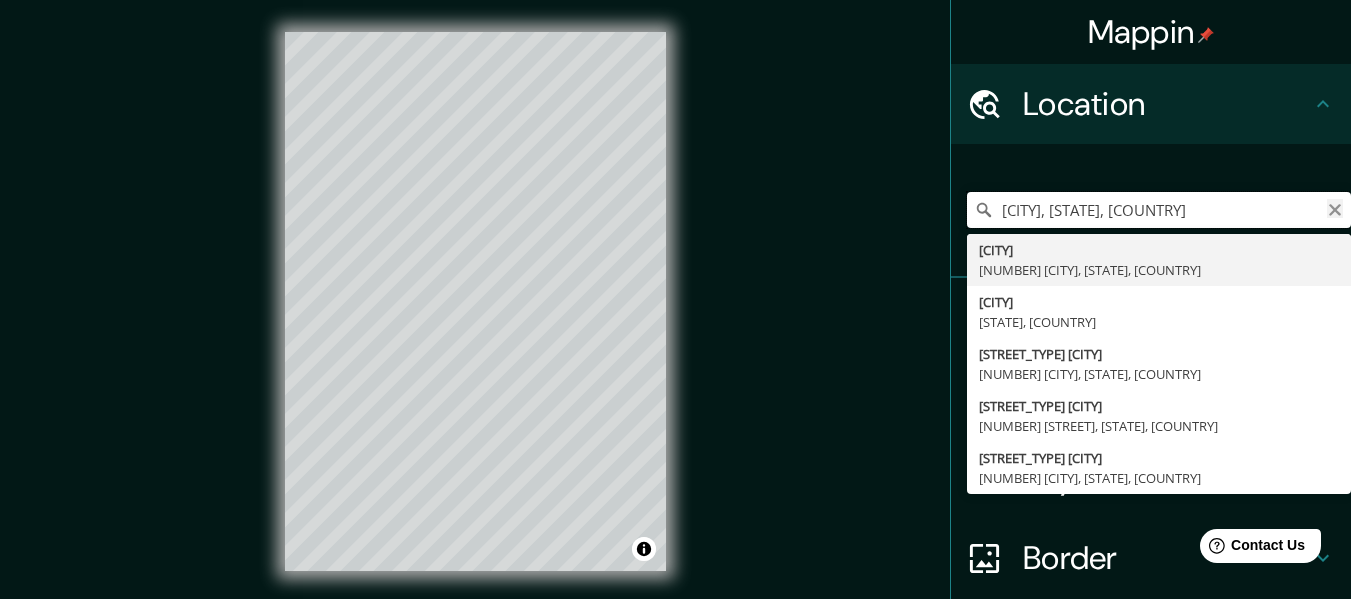 type on "[CITY], [STATE], [COUNTRY]" 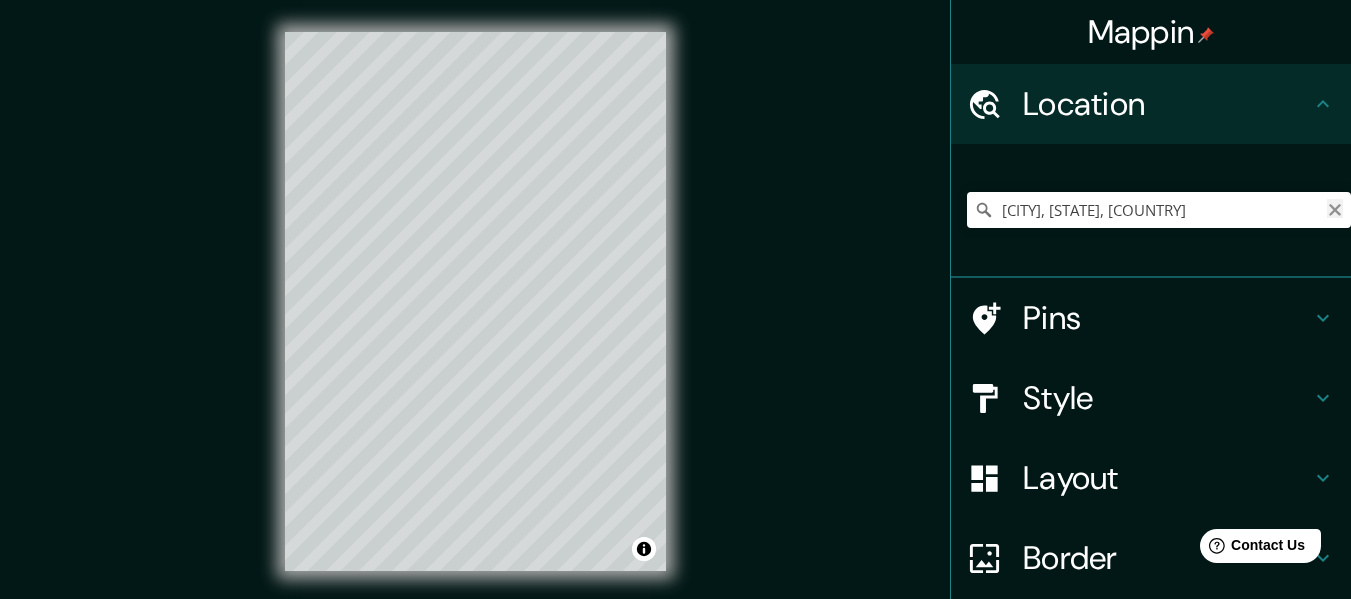 click 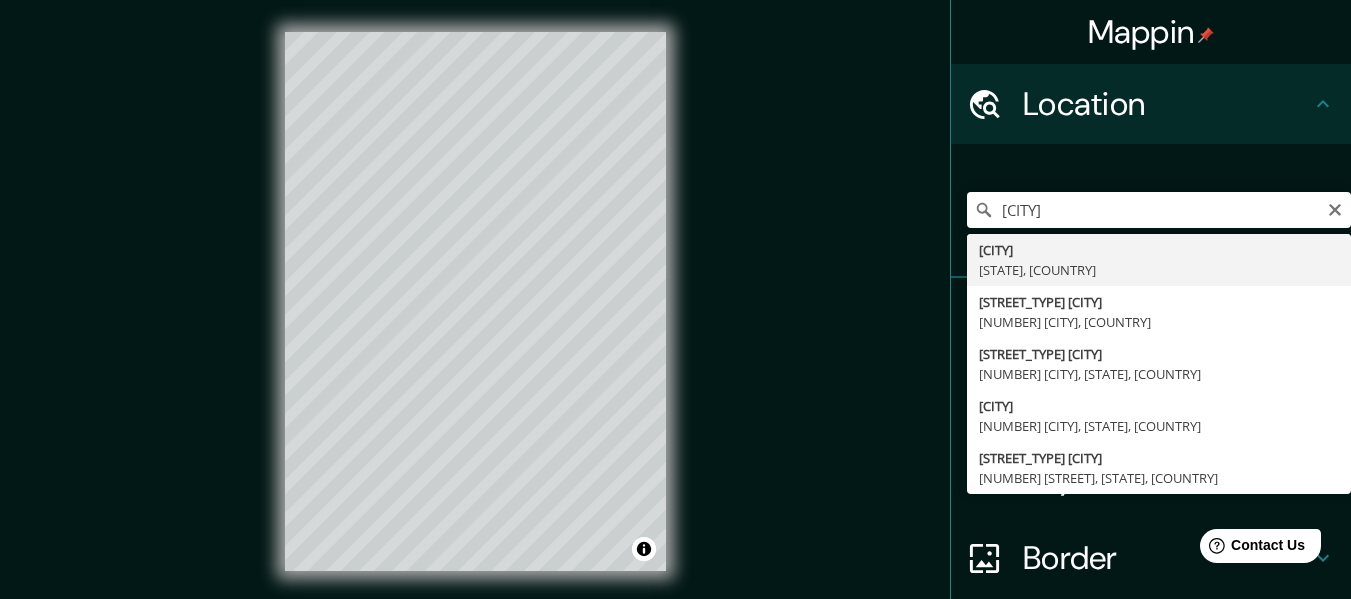 type on "[CITY], [STATE], [COUNTRY]" 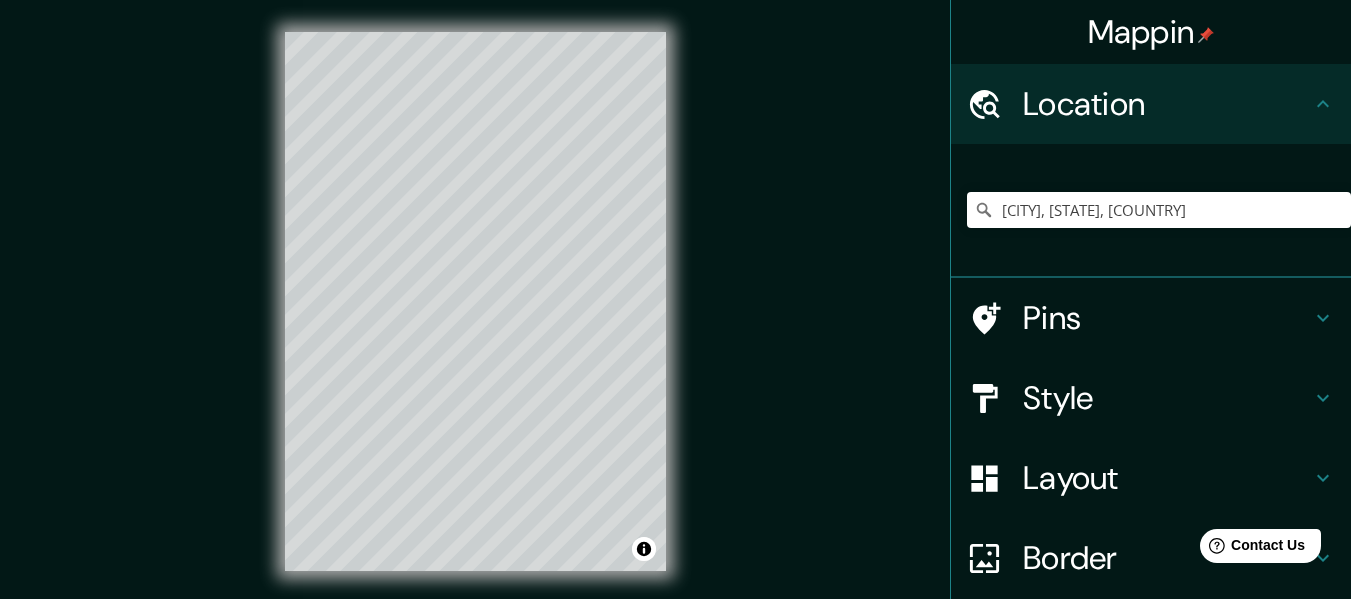 click on "Pins" at bounding box center (1167, 318) 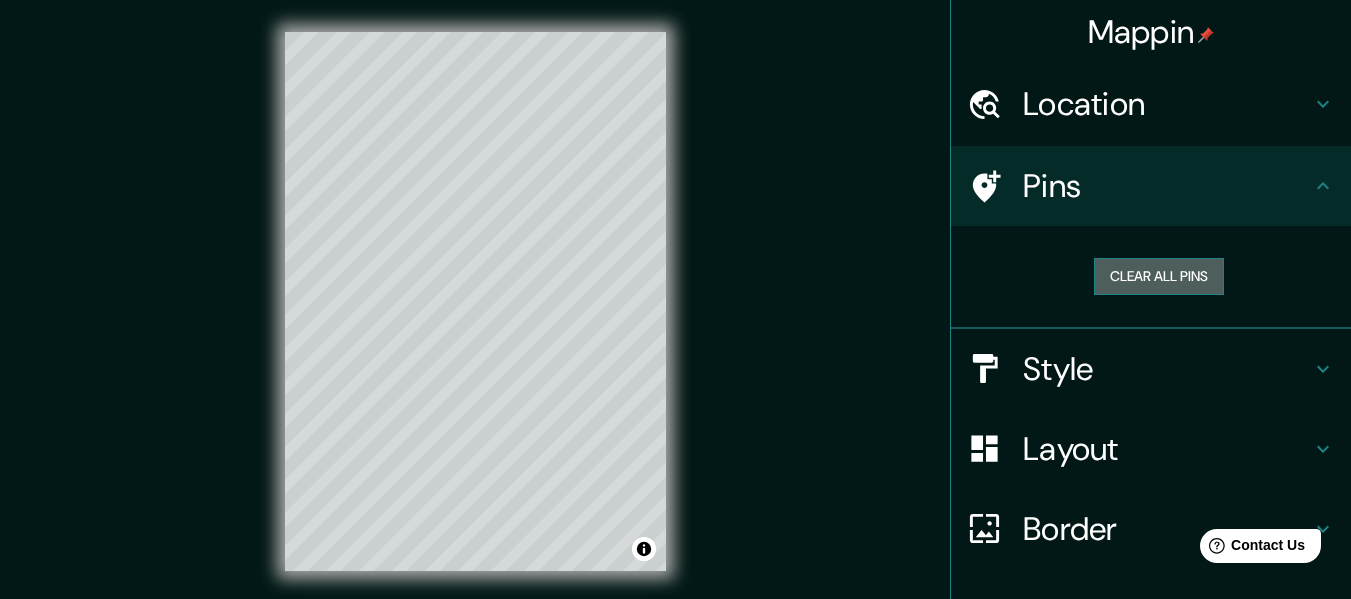 click on "Clear all pins" at bounding box center (1159, 276) 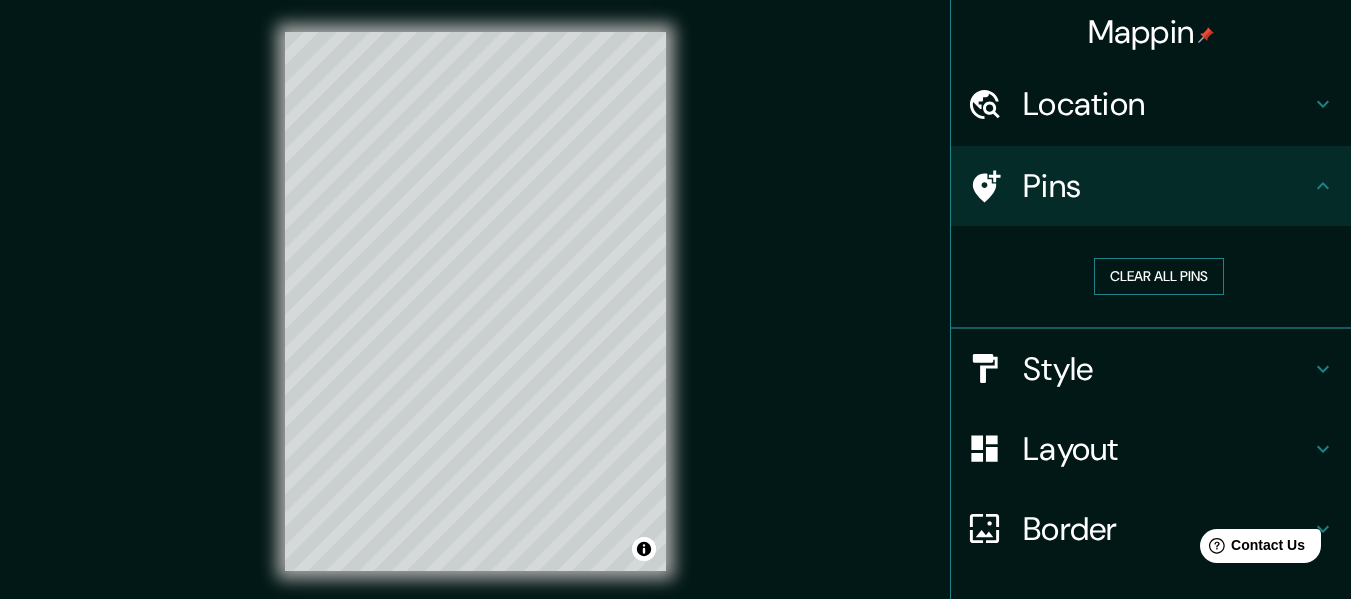 click on "Clear all pins" at bounding box center [1159, 276] 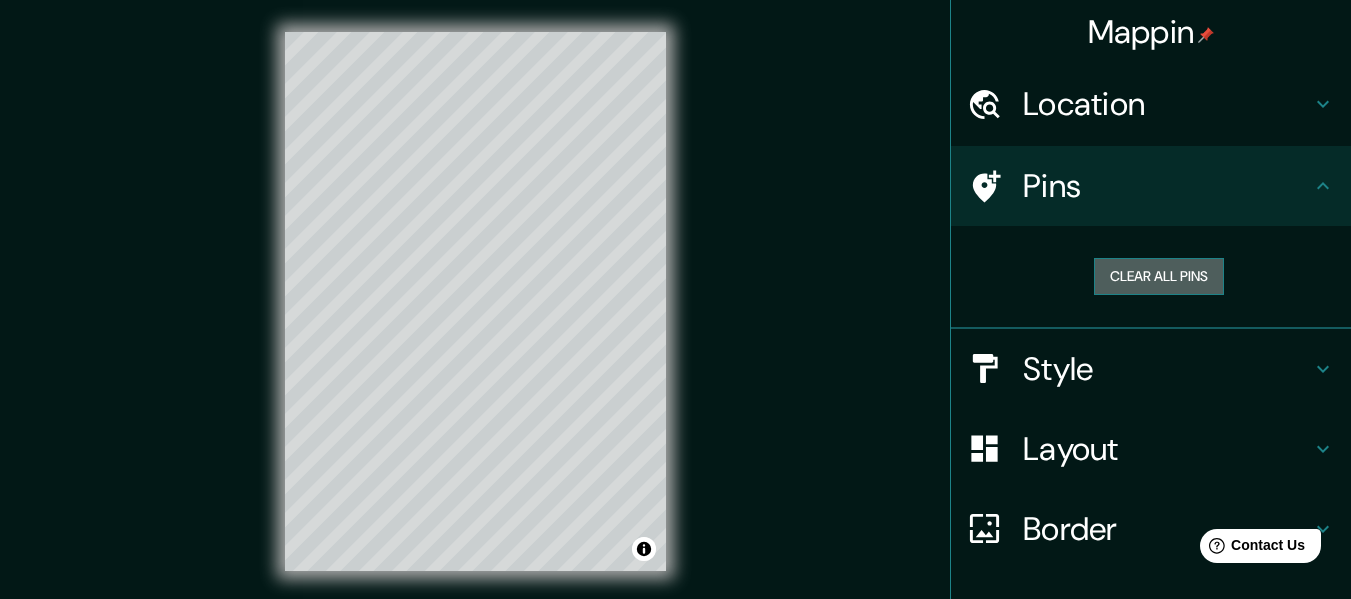 click on "Clear all pins" at bounding box center [1159, 276] 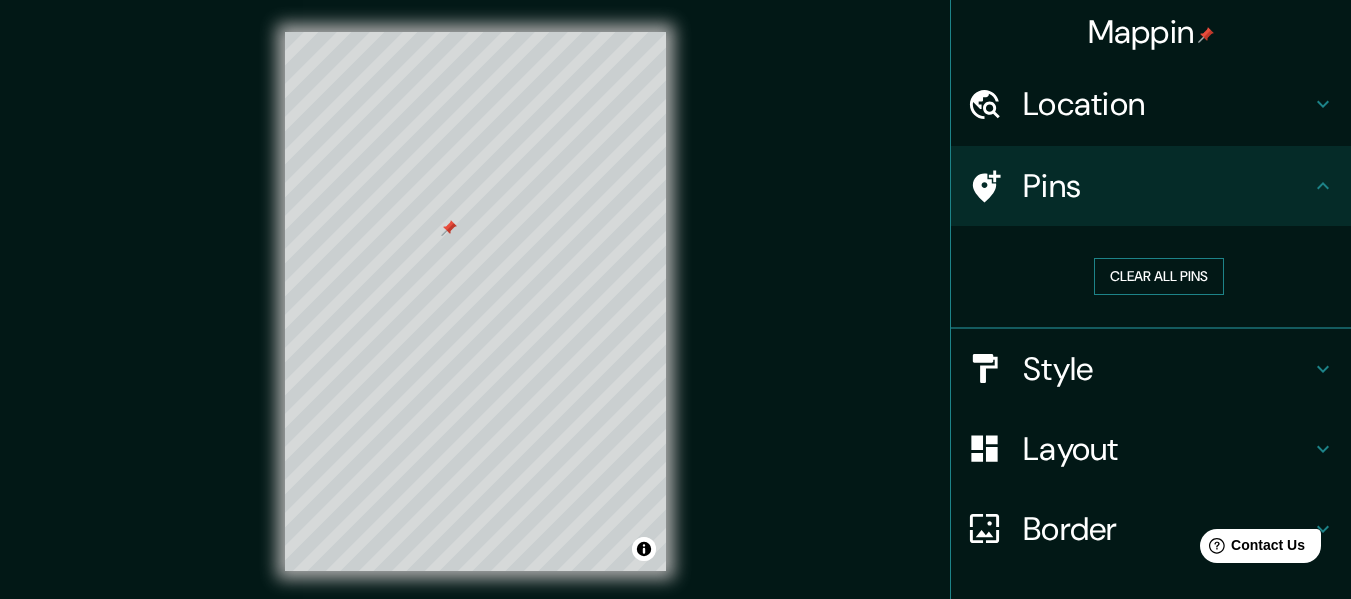 click on "Clear all pins" at bounding box center [1159, 276] 